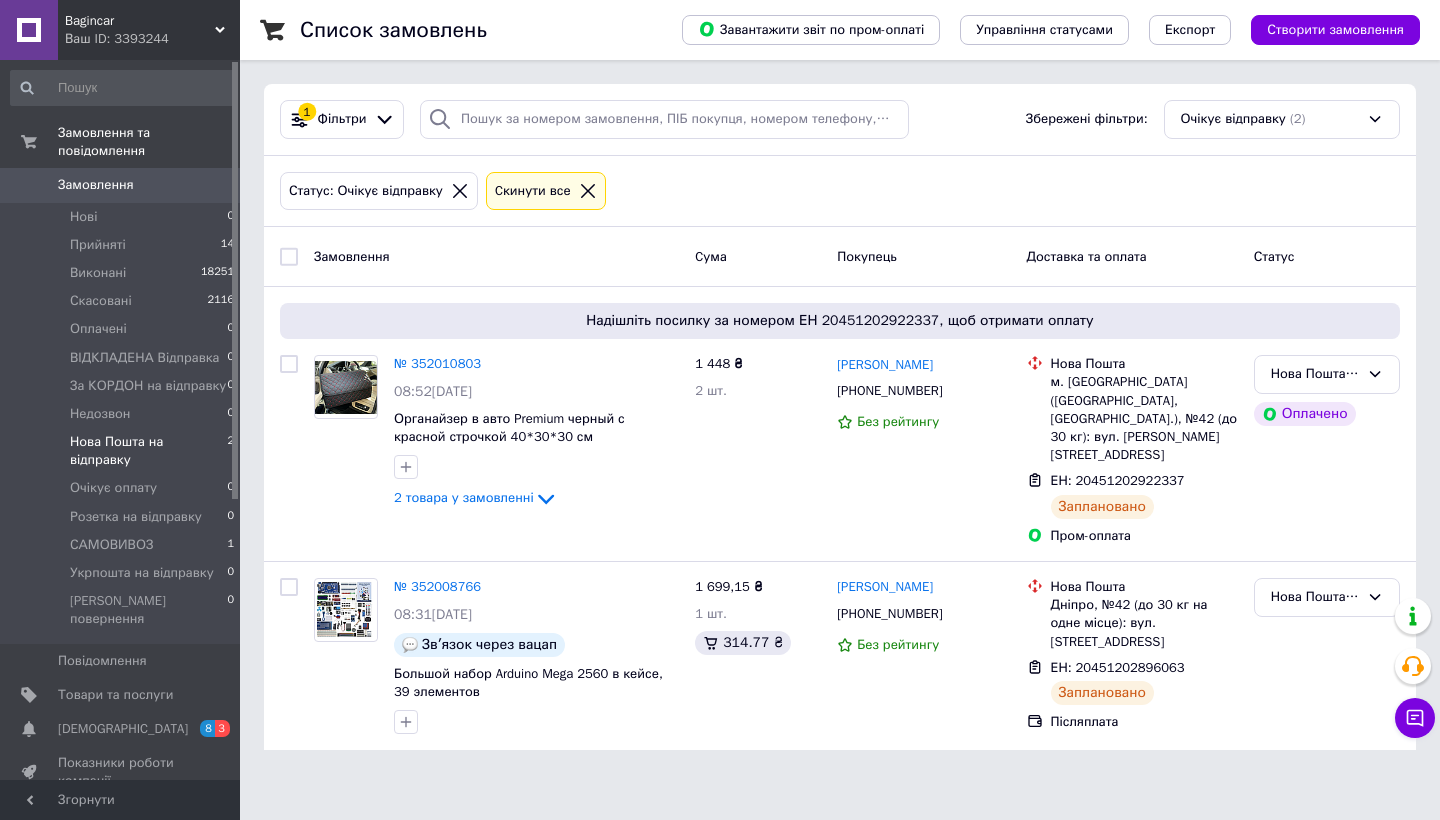 scroll, scrollTop: 0, scrollLeft: 0, axis: both 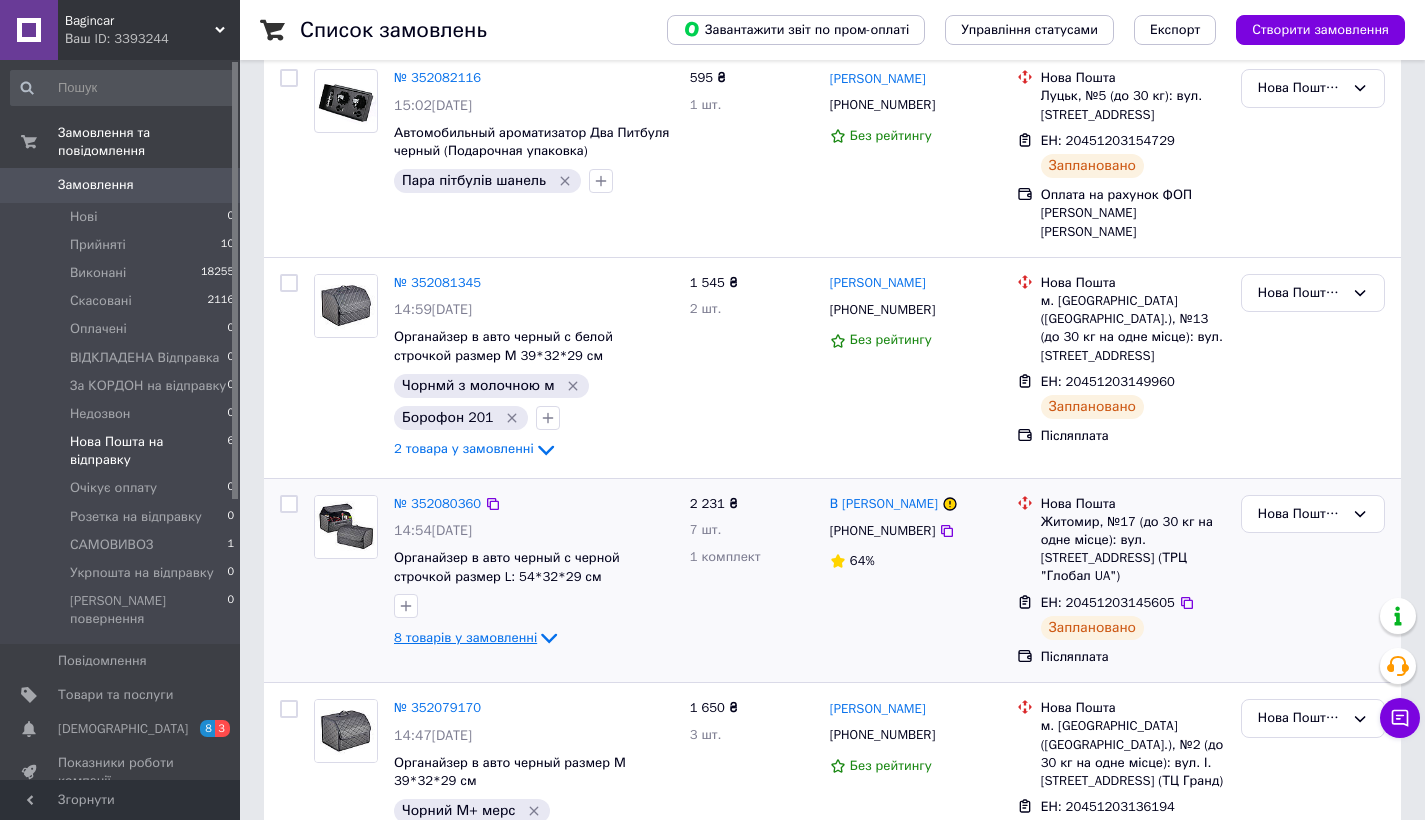 click 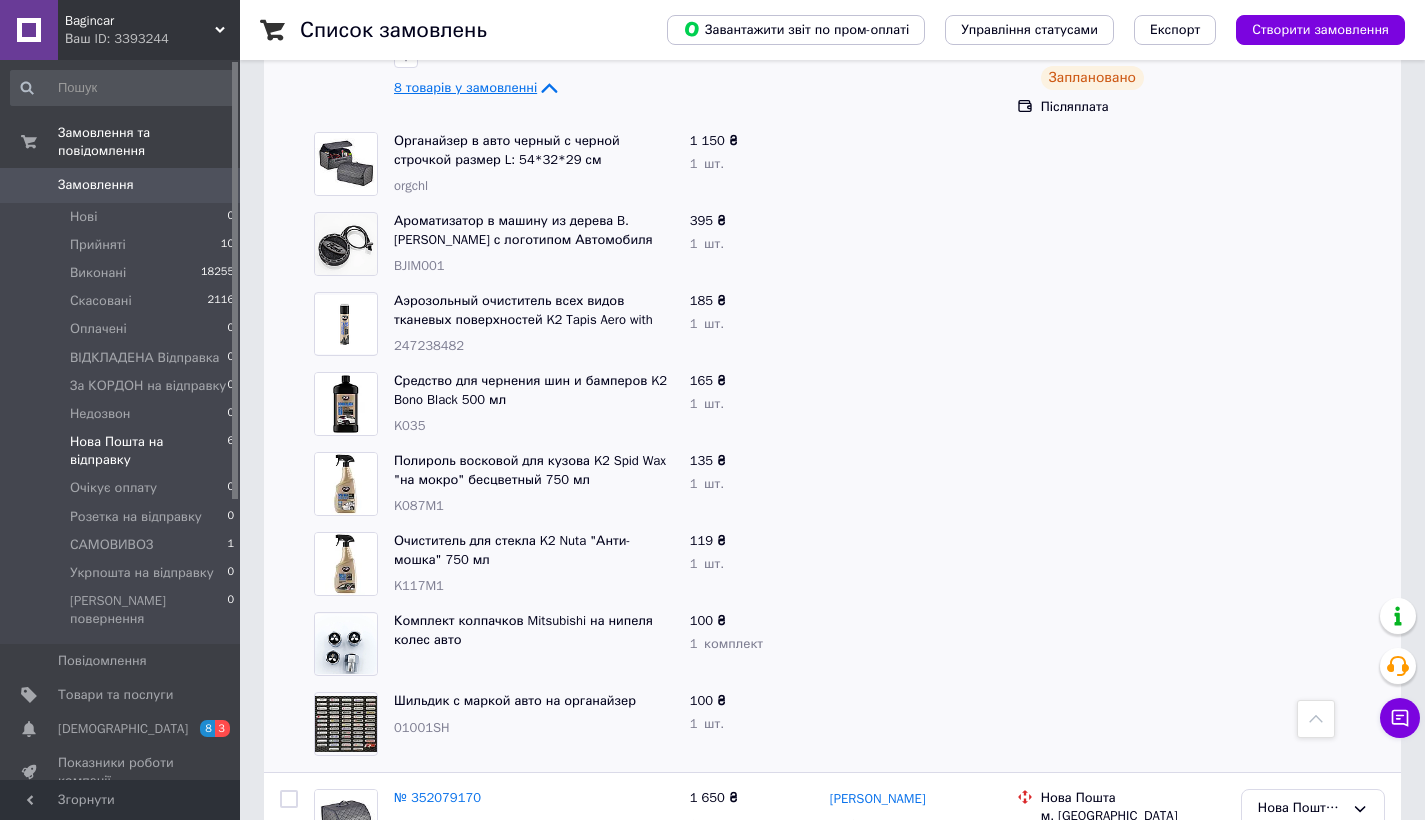 scroll, scrollTop: 641, scrollLeft: 0, axis: vertical 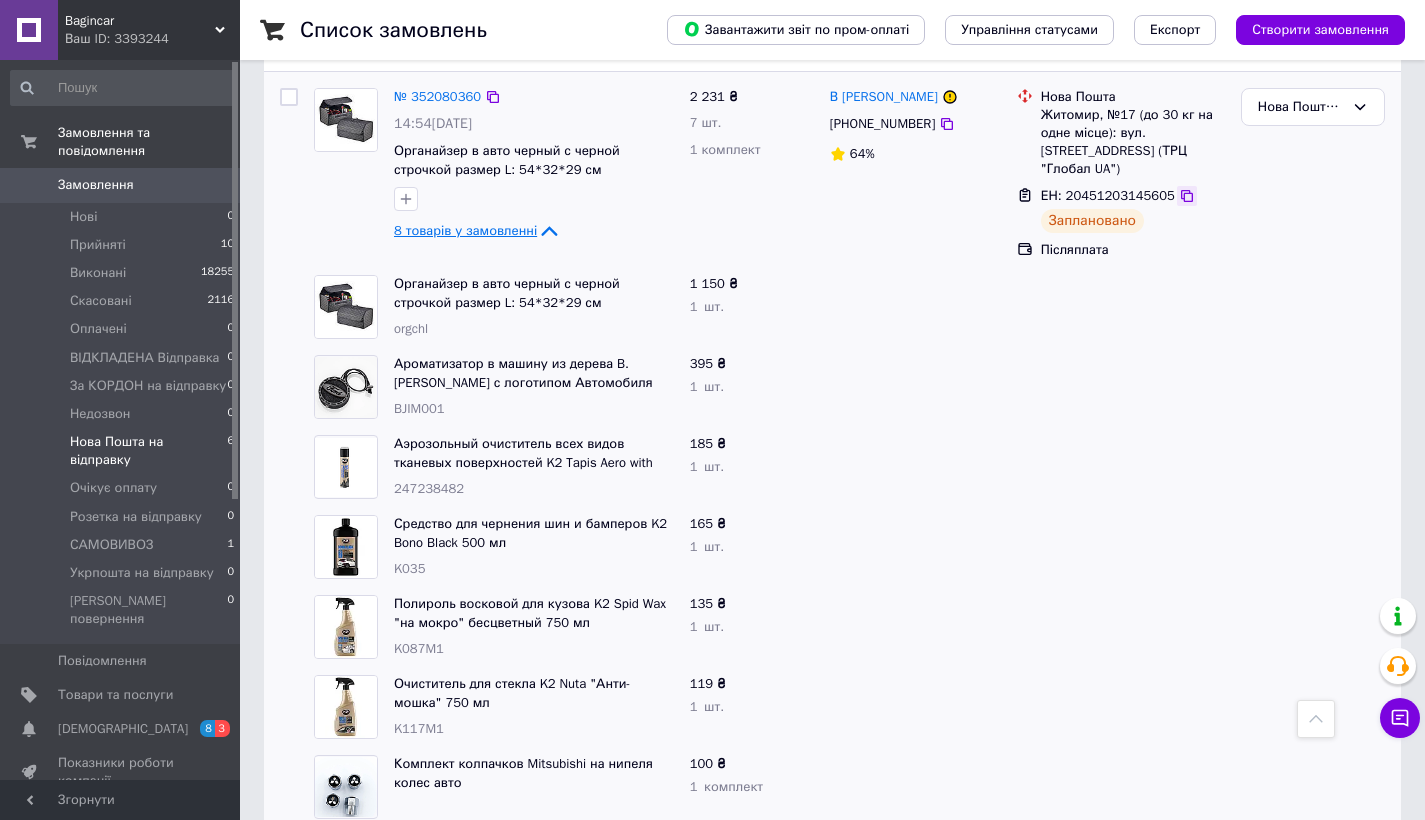 click 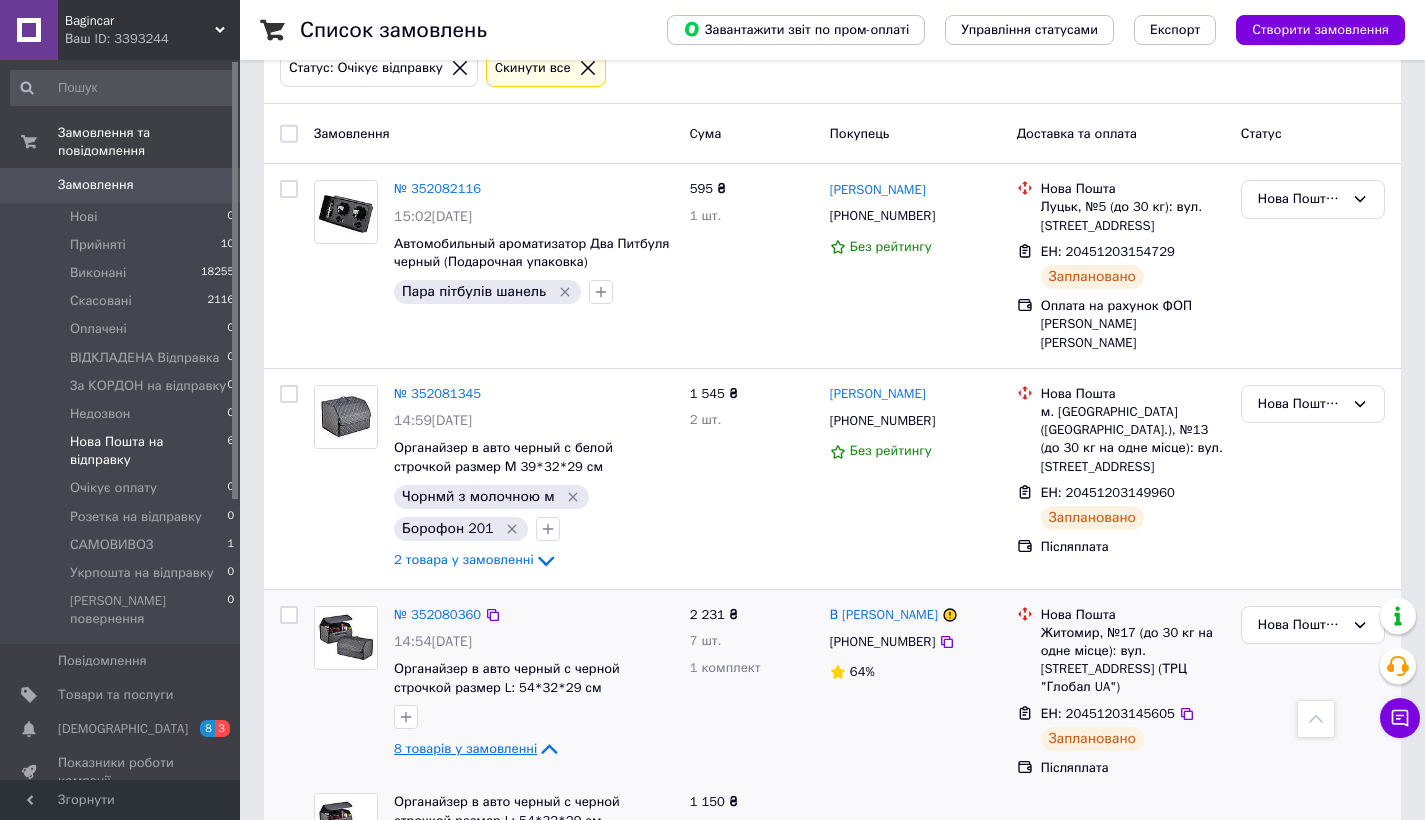 scroll, scrollTop: 0, scrollLeft: 0, axis: both 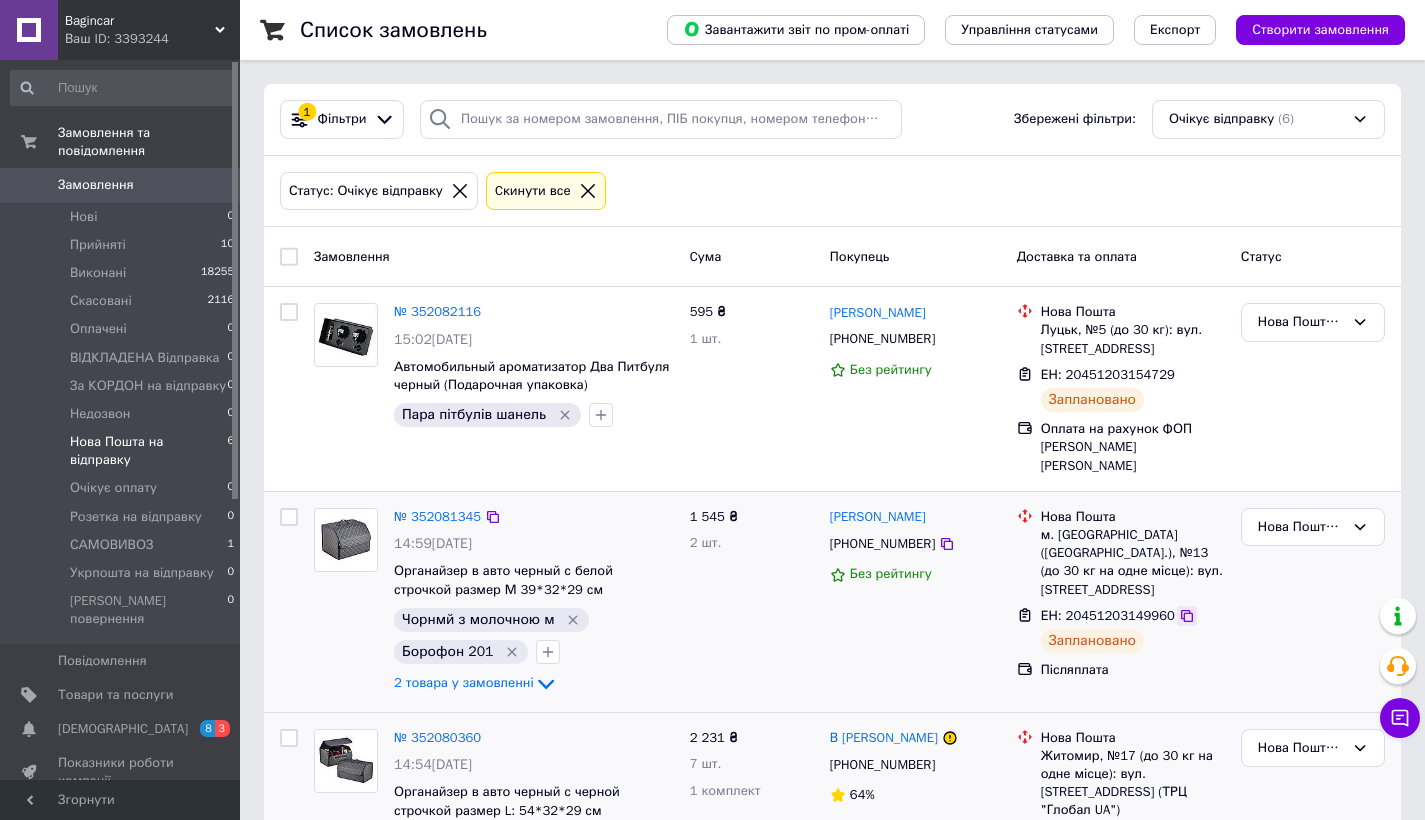 click 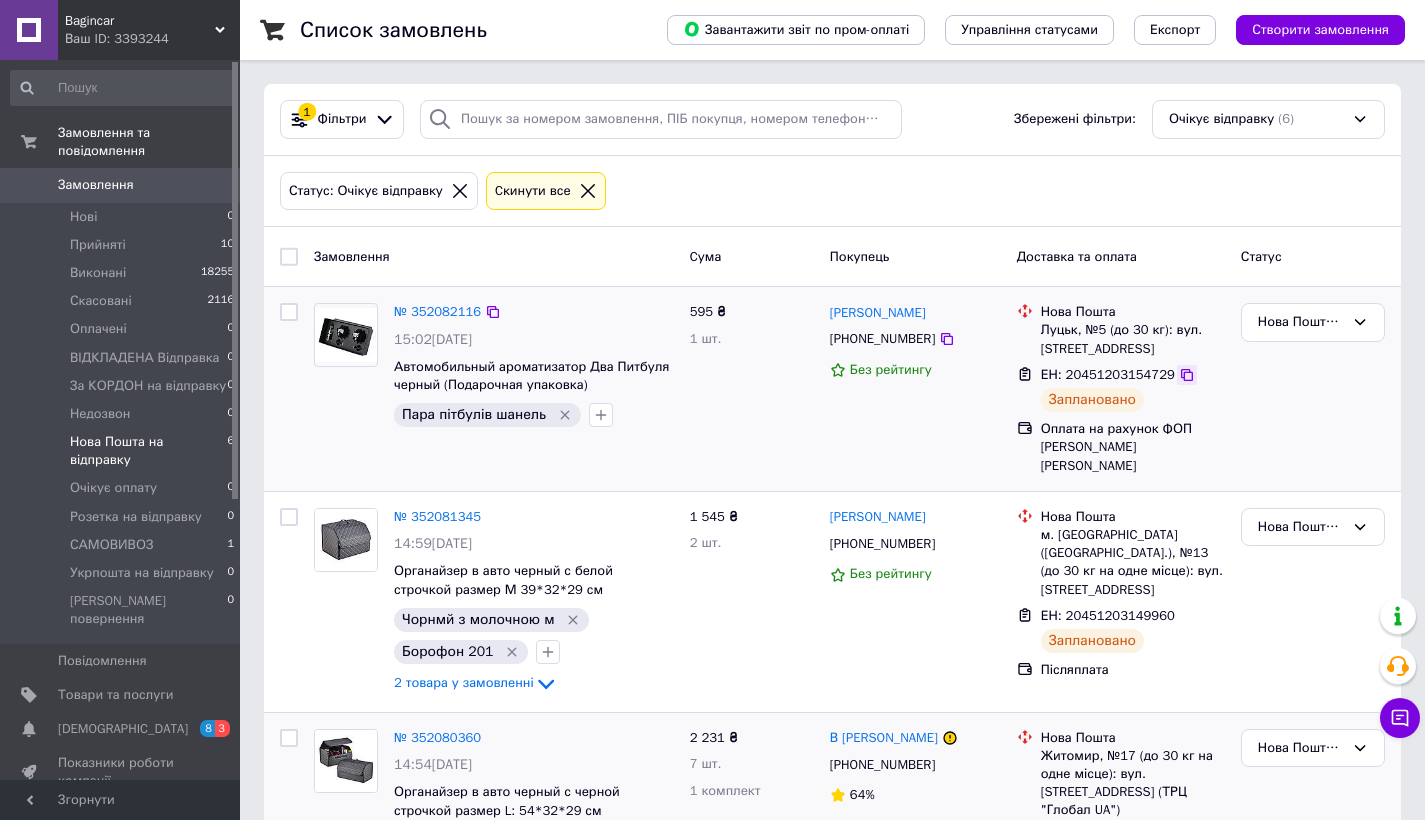 click 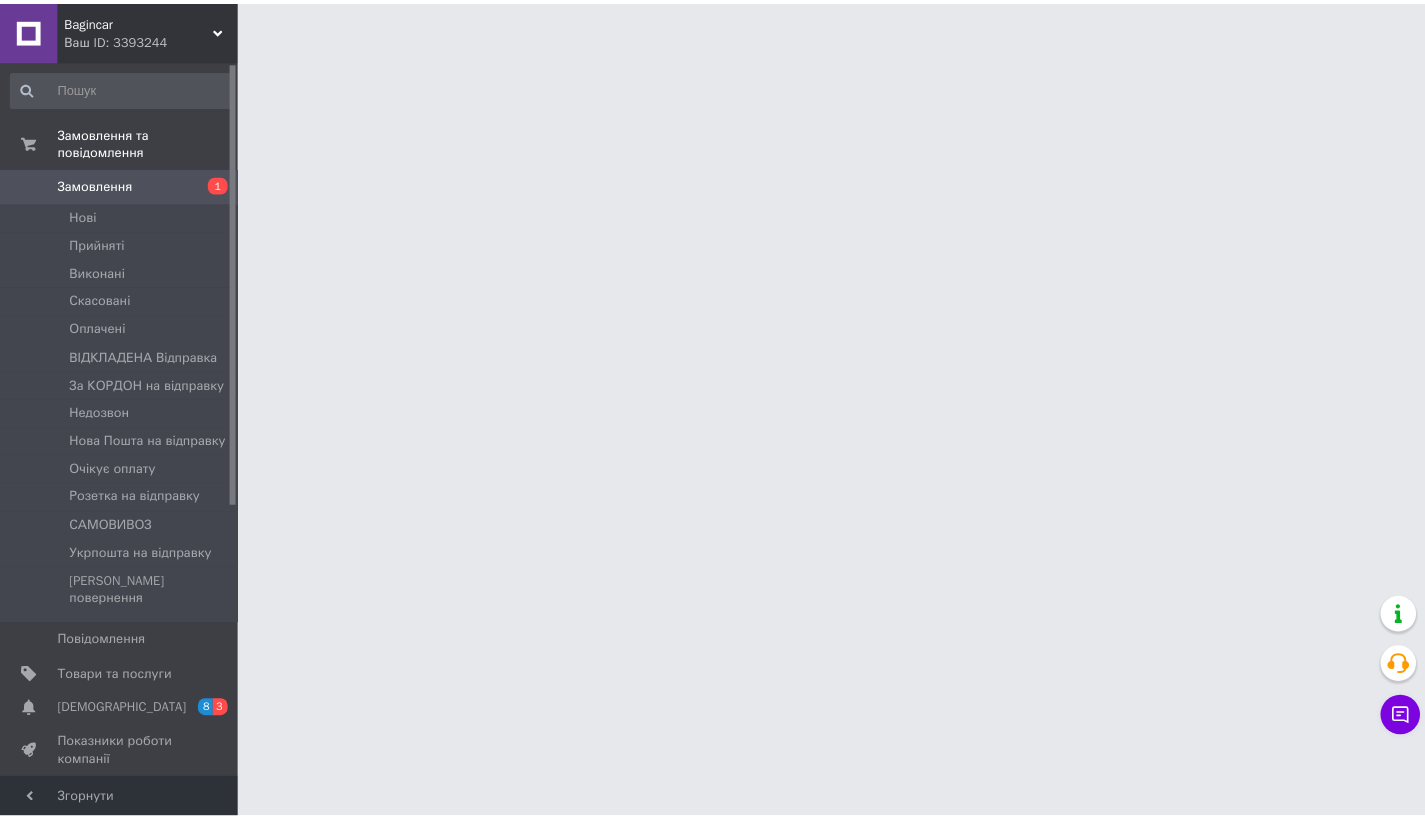 scroll, scrollTop: 0, scrollLeft: 0, axis: both 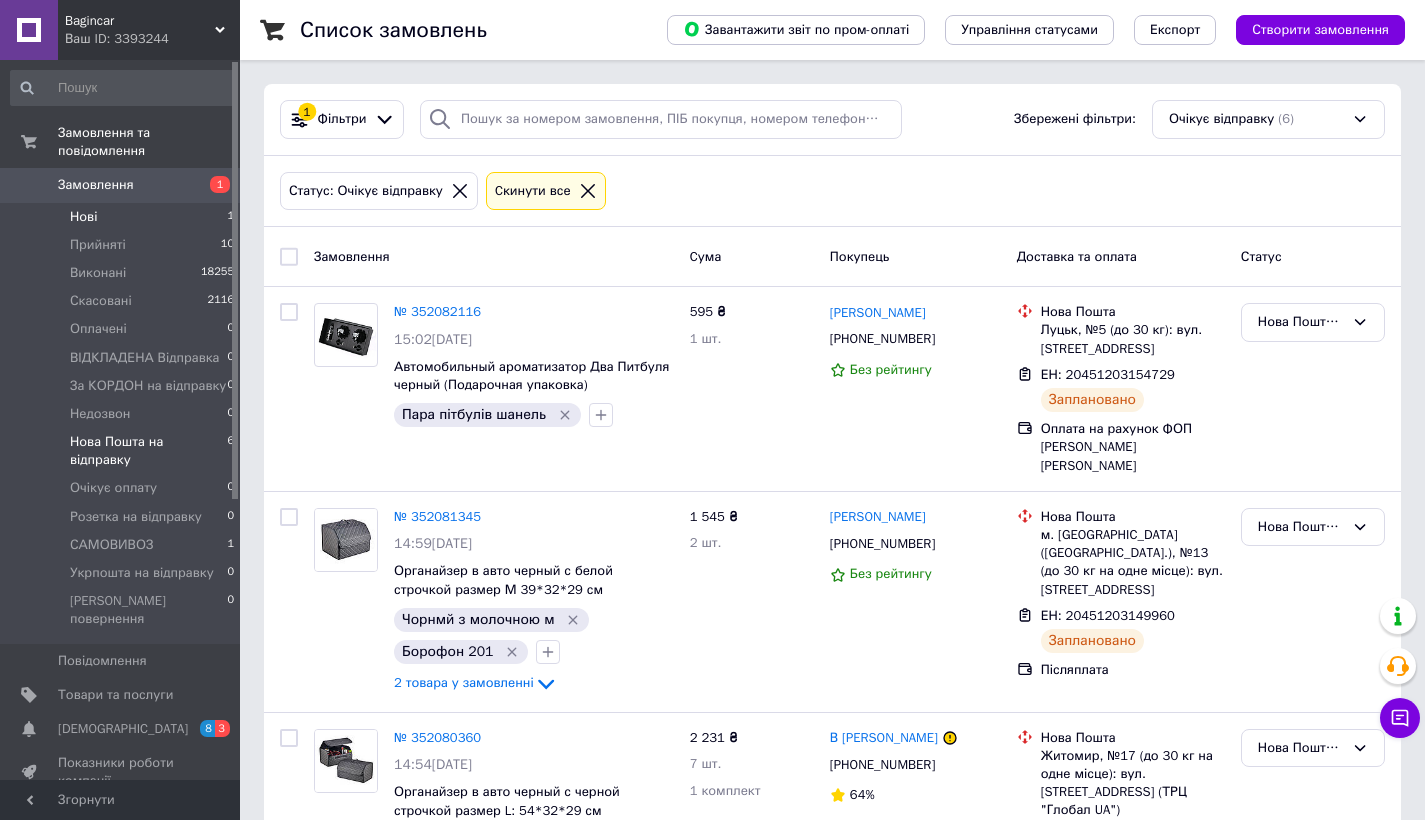 click on "Нові 1" at bounding box center (123, 217) 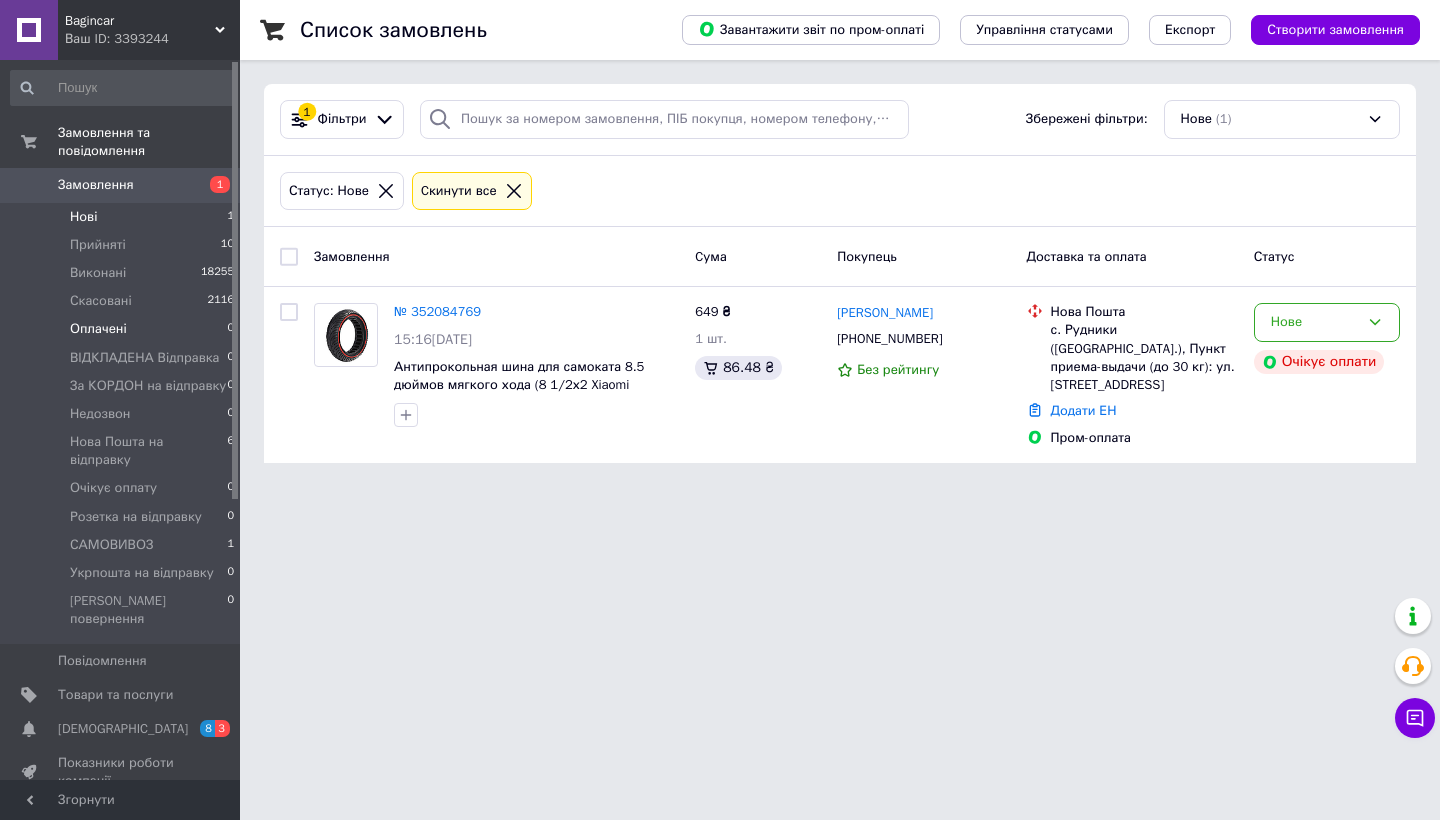 click on "Оплачені 0" at bounding box center (123, 329) 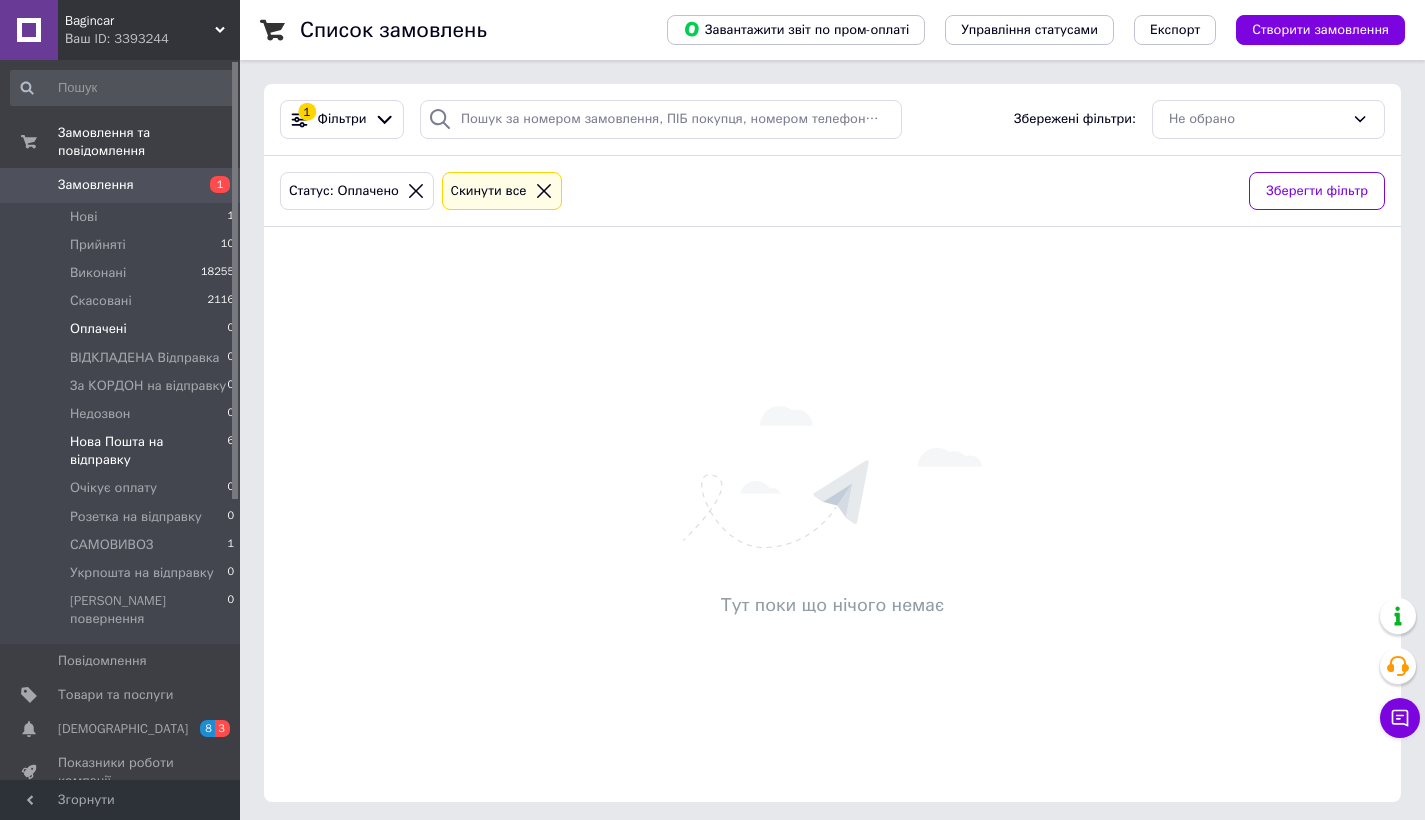 click on "Нова Пошта на відправку" at bounding box center (148, 451) 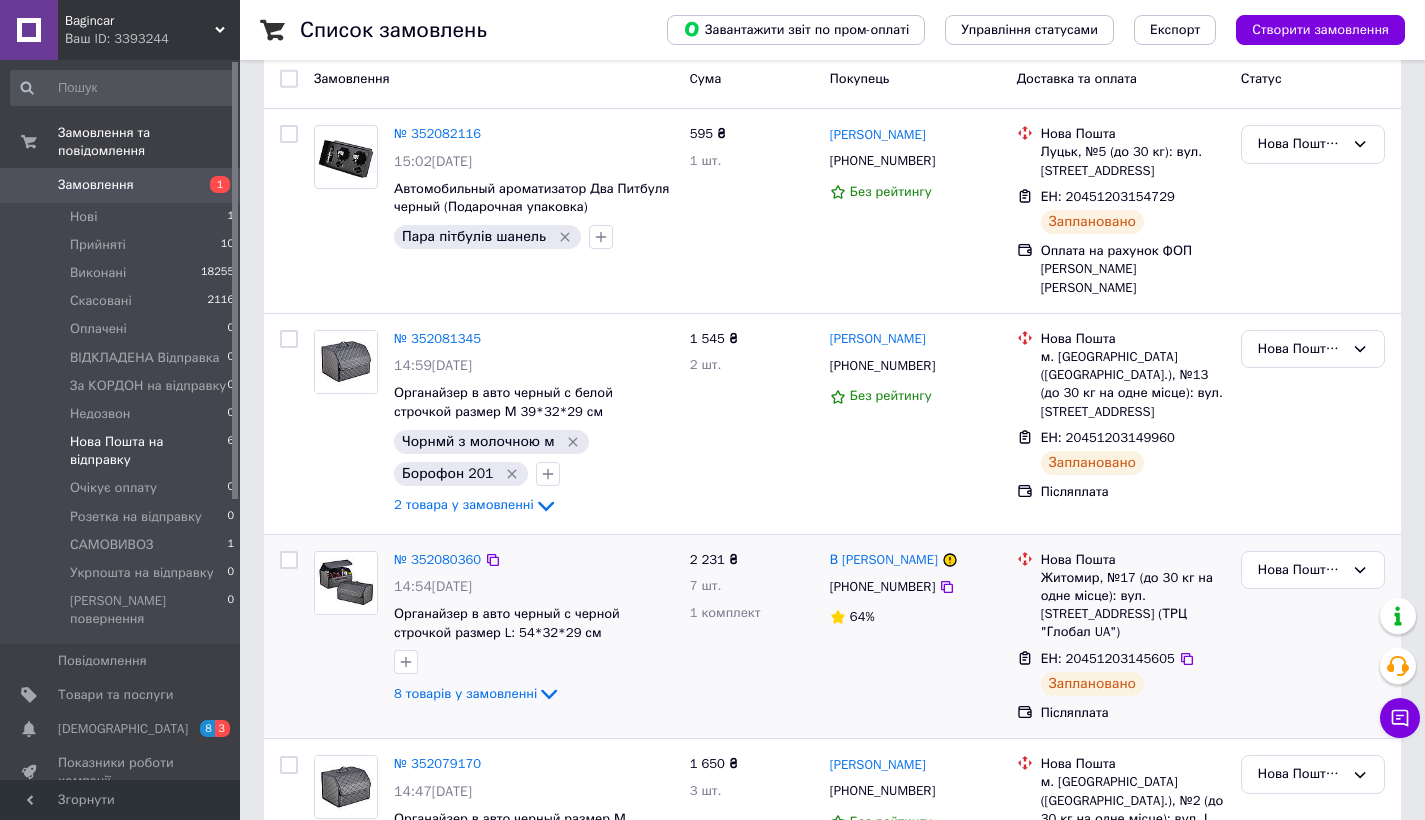 scroll, scrollTop: 289, scrollLeft: 0, axis: vertical 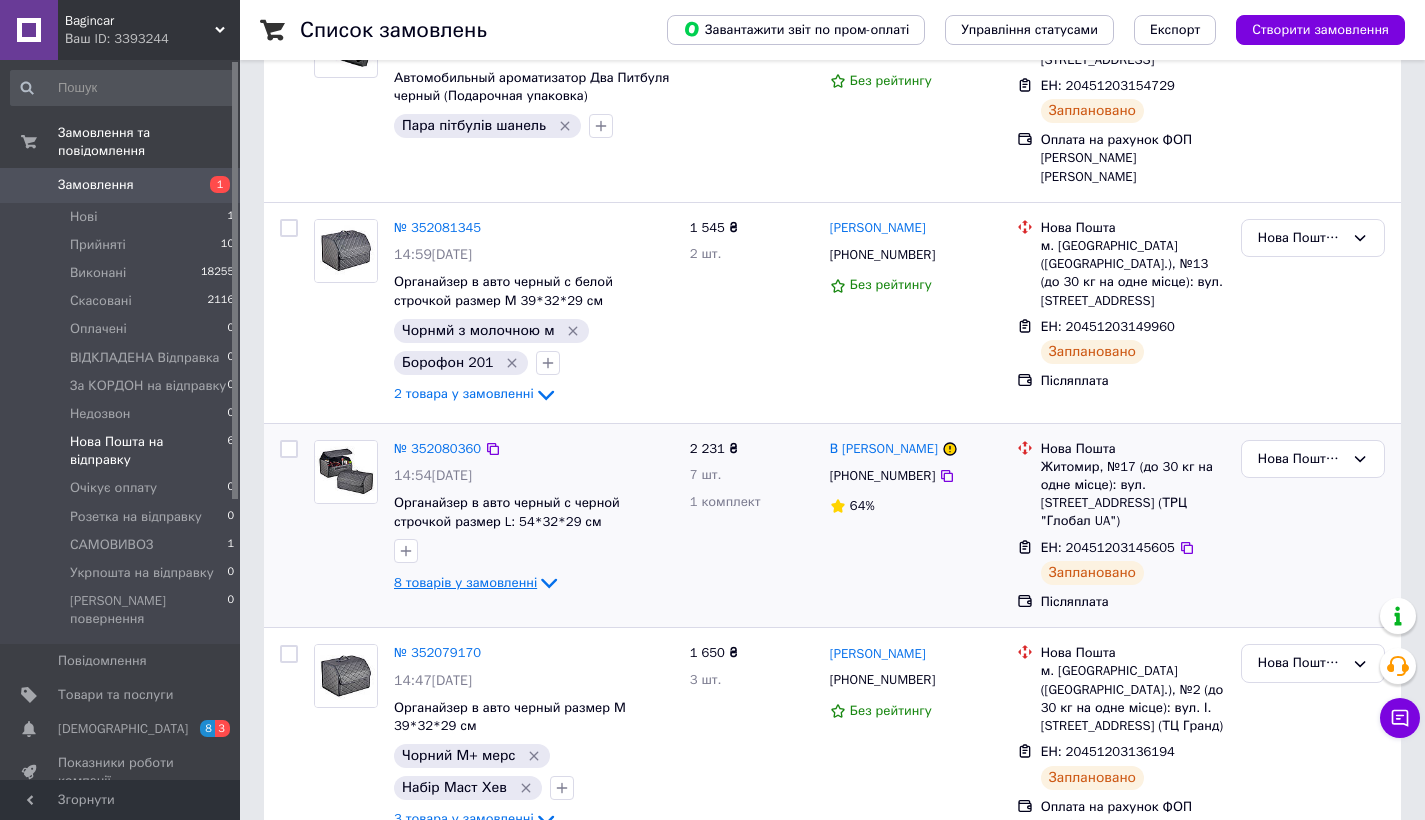 click 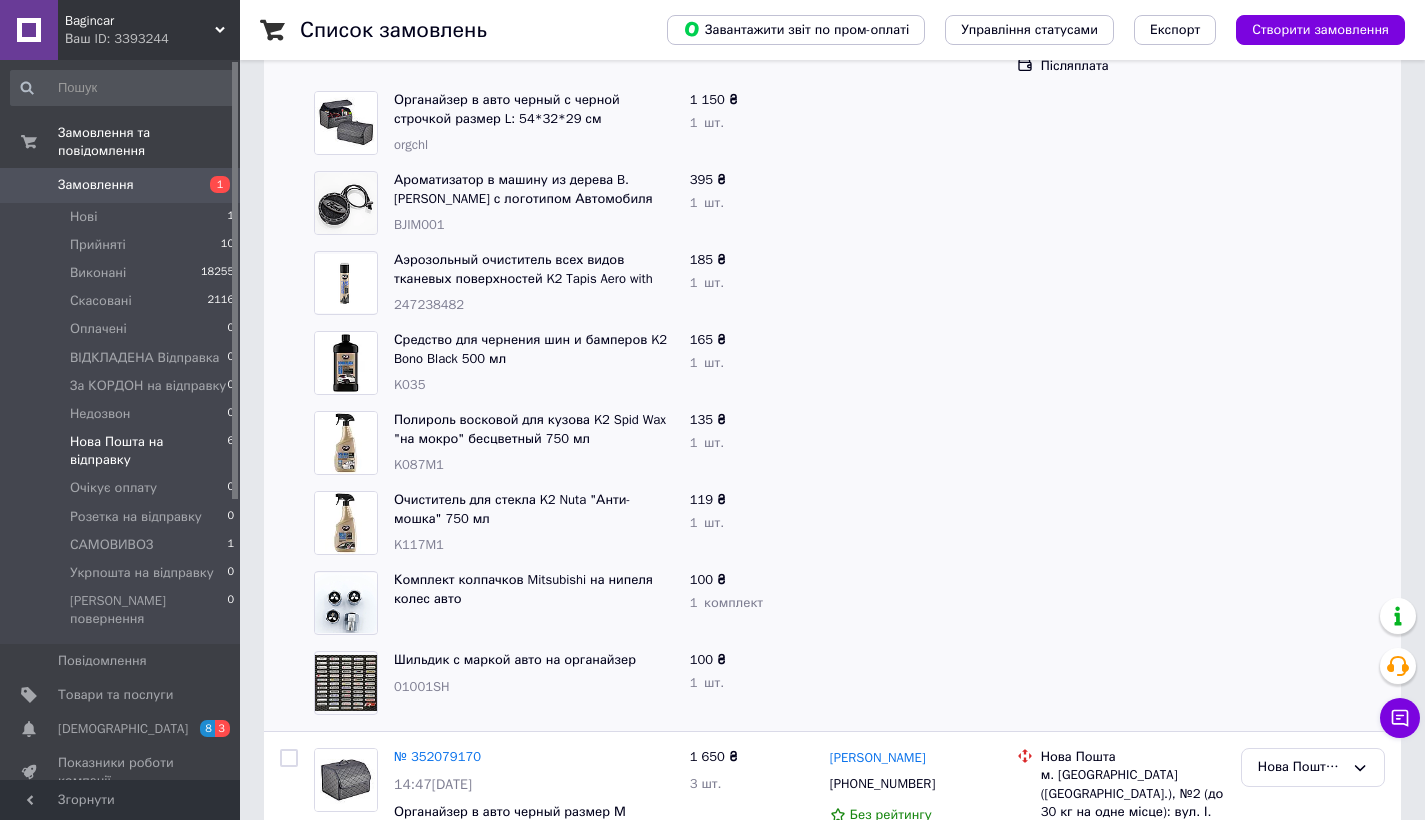 scroll, scrollTop: 1019, scrollLeft: 0, axis: vertical 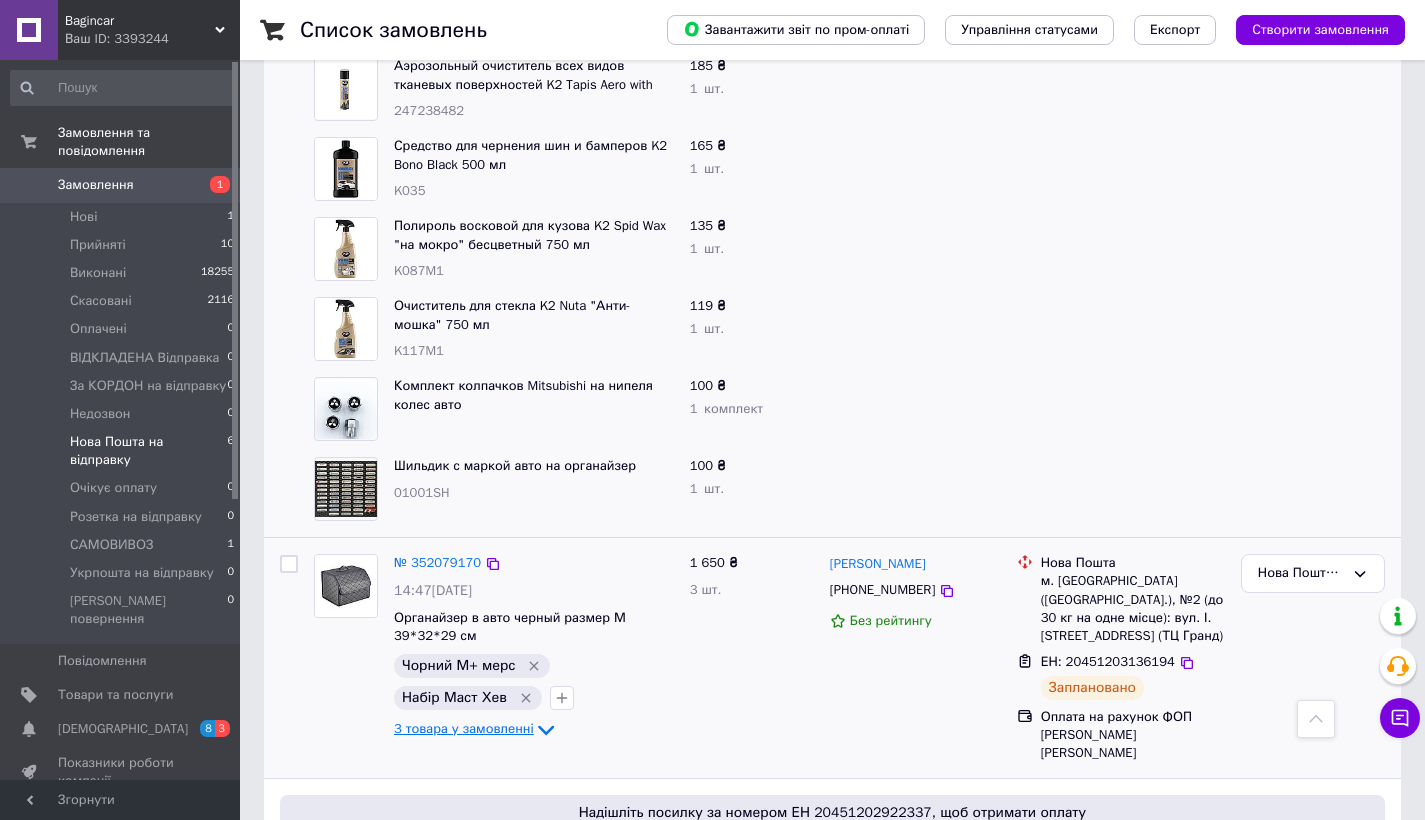 click 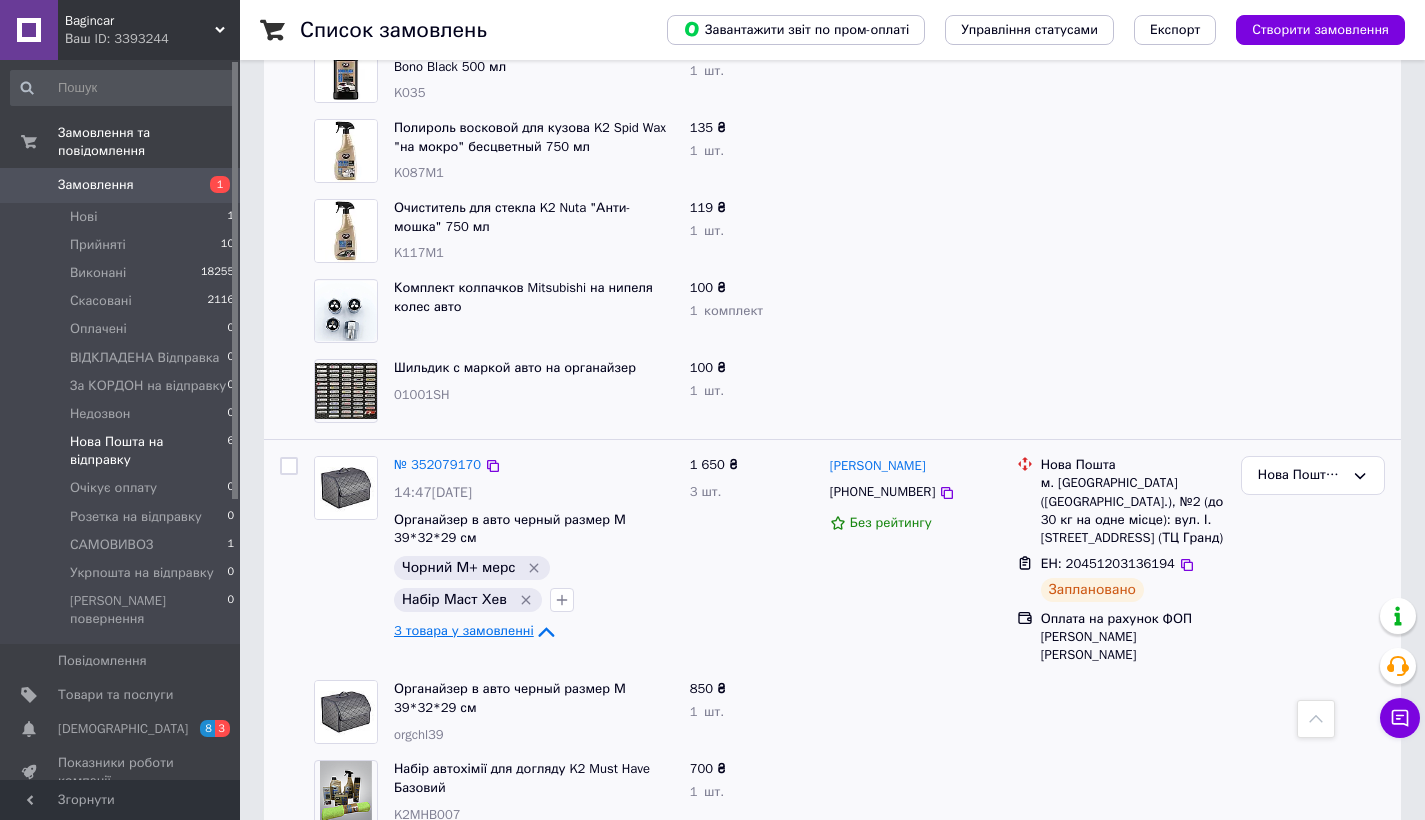 scroll, scrollTop: 382, scrollLeft: 0, axis: vertical 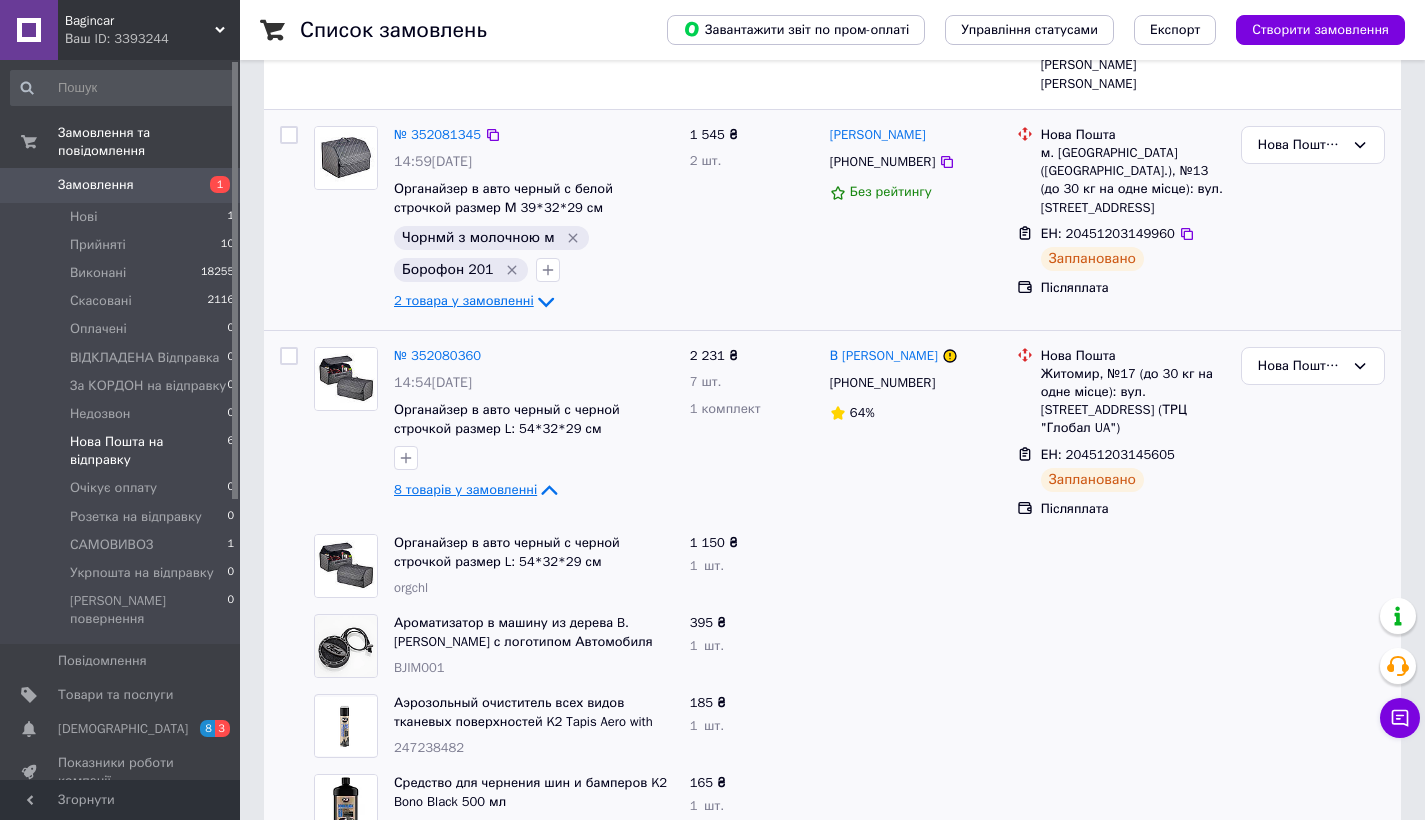 click 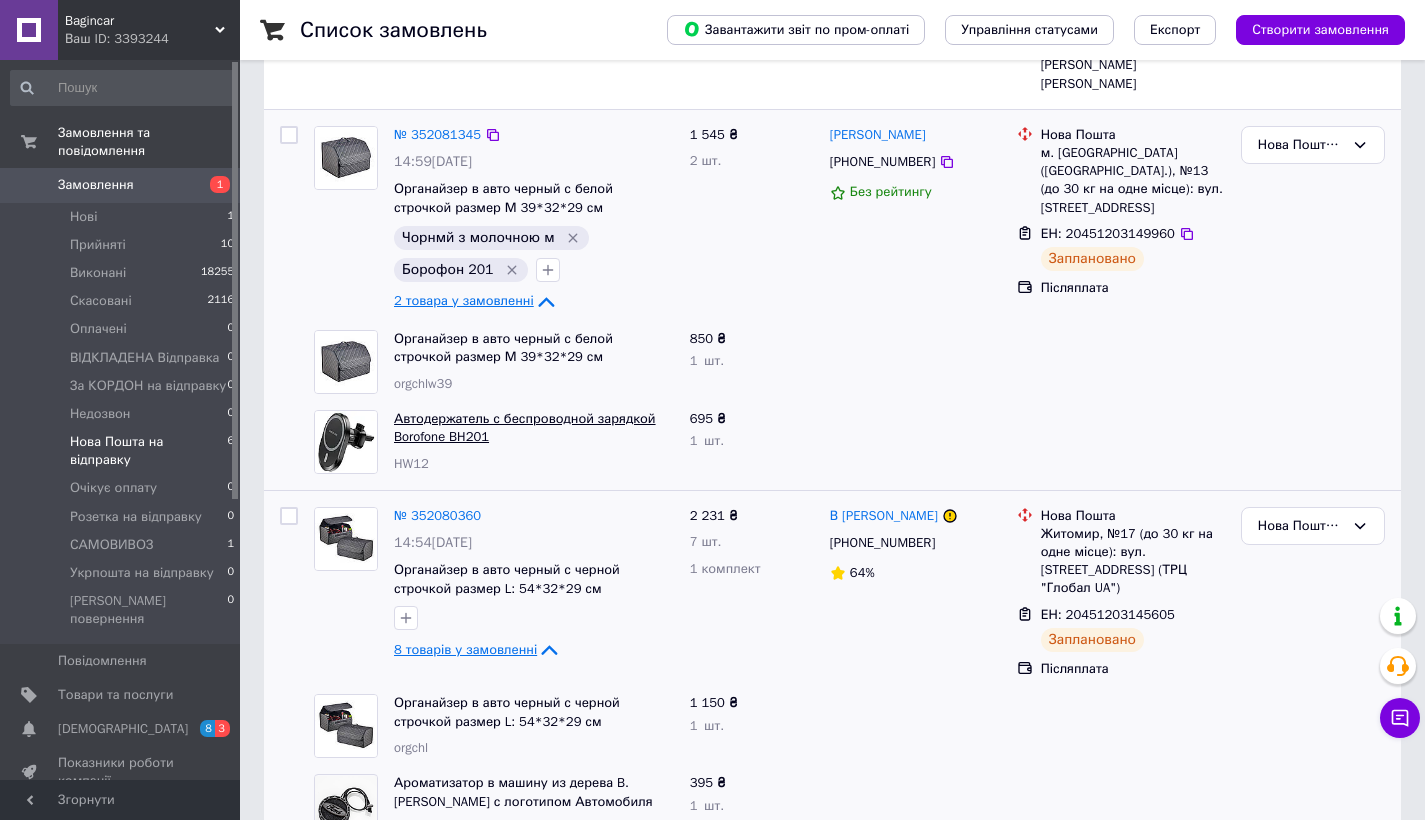 click on "Автодержатель с беспроводной зарядкой Borofone BH201" at bounding box center [525, 428] 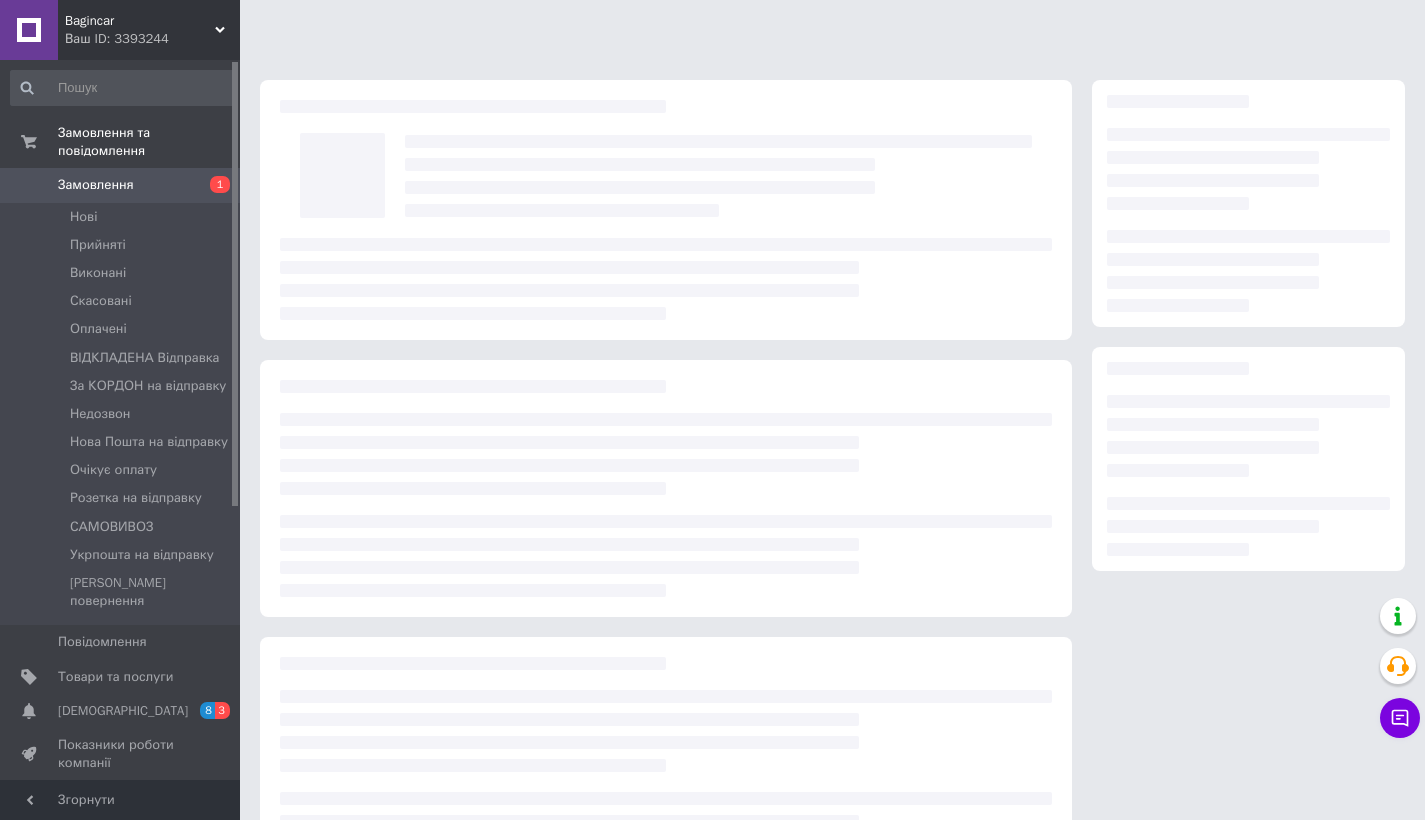 scroll, scrollTop: 0, scrollLeft: 0, axis: both 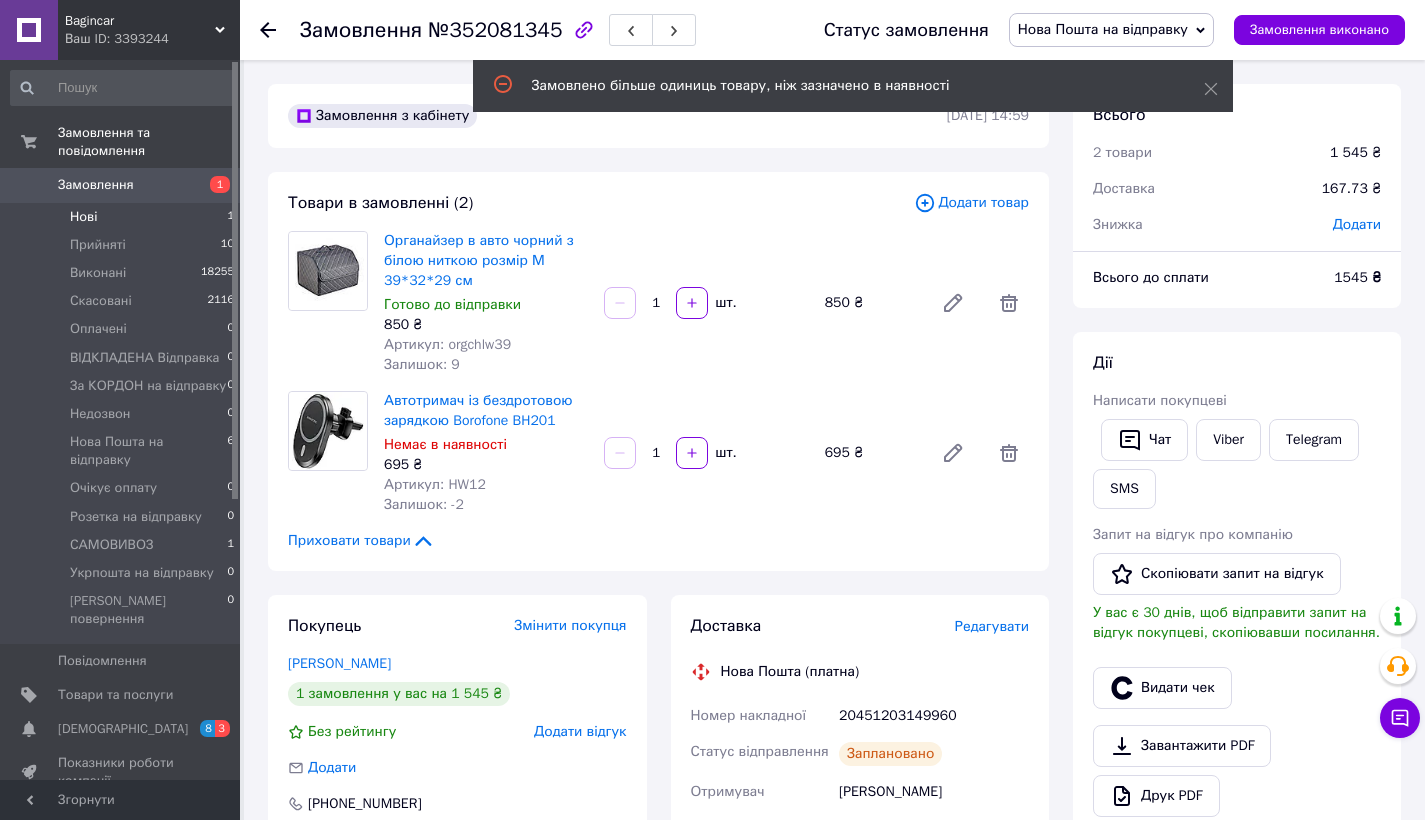 click on "Нові 1" at bounding box center (123, 217) 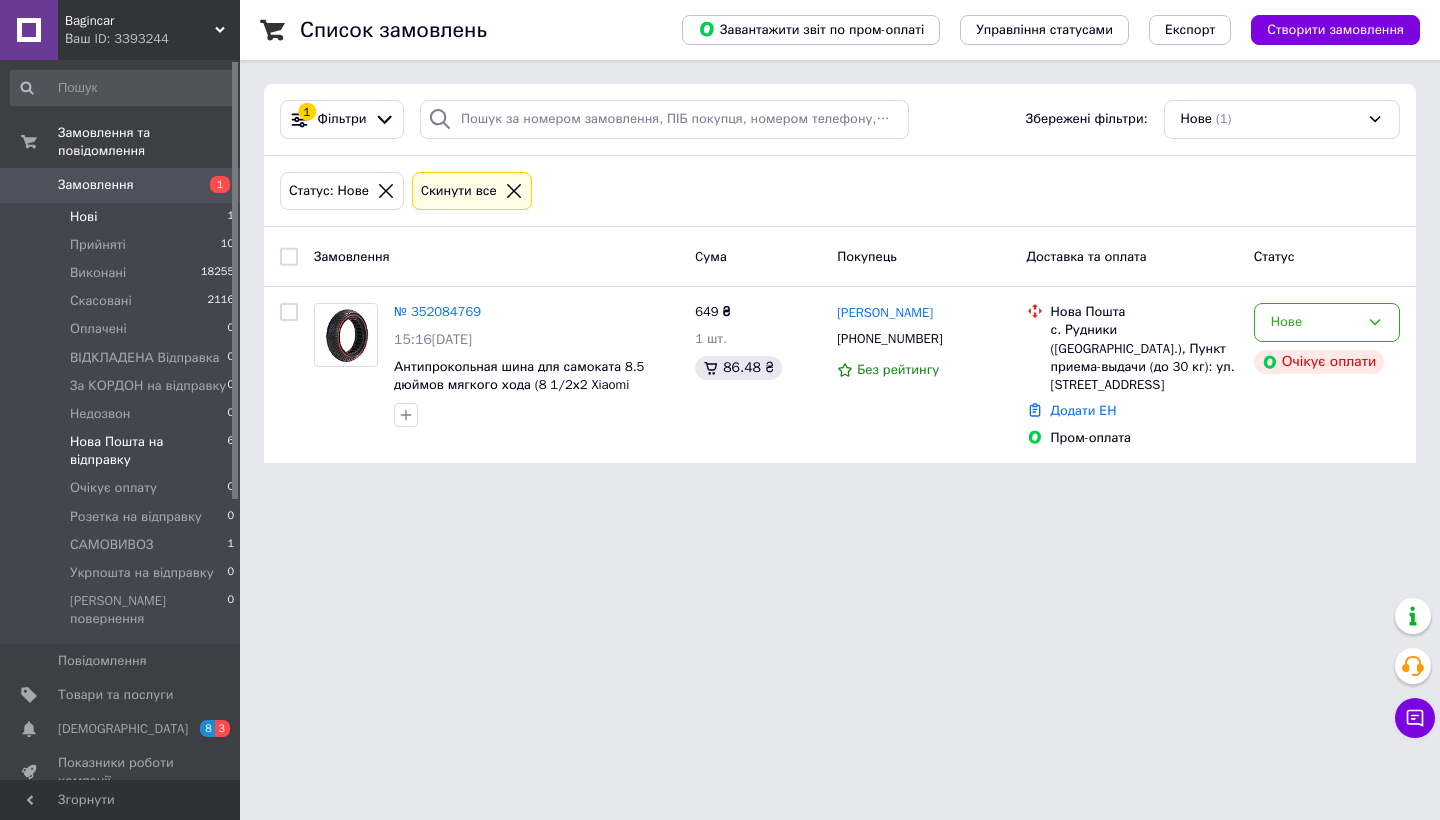 click on "Нова Пошта на відправку" at bounding box center (148, 451) 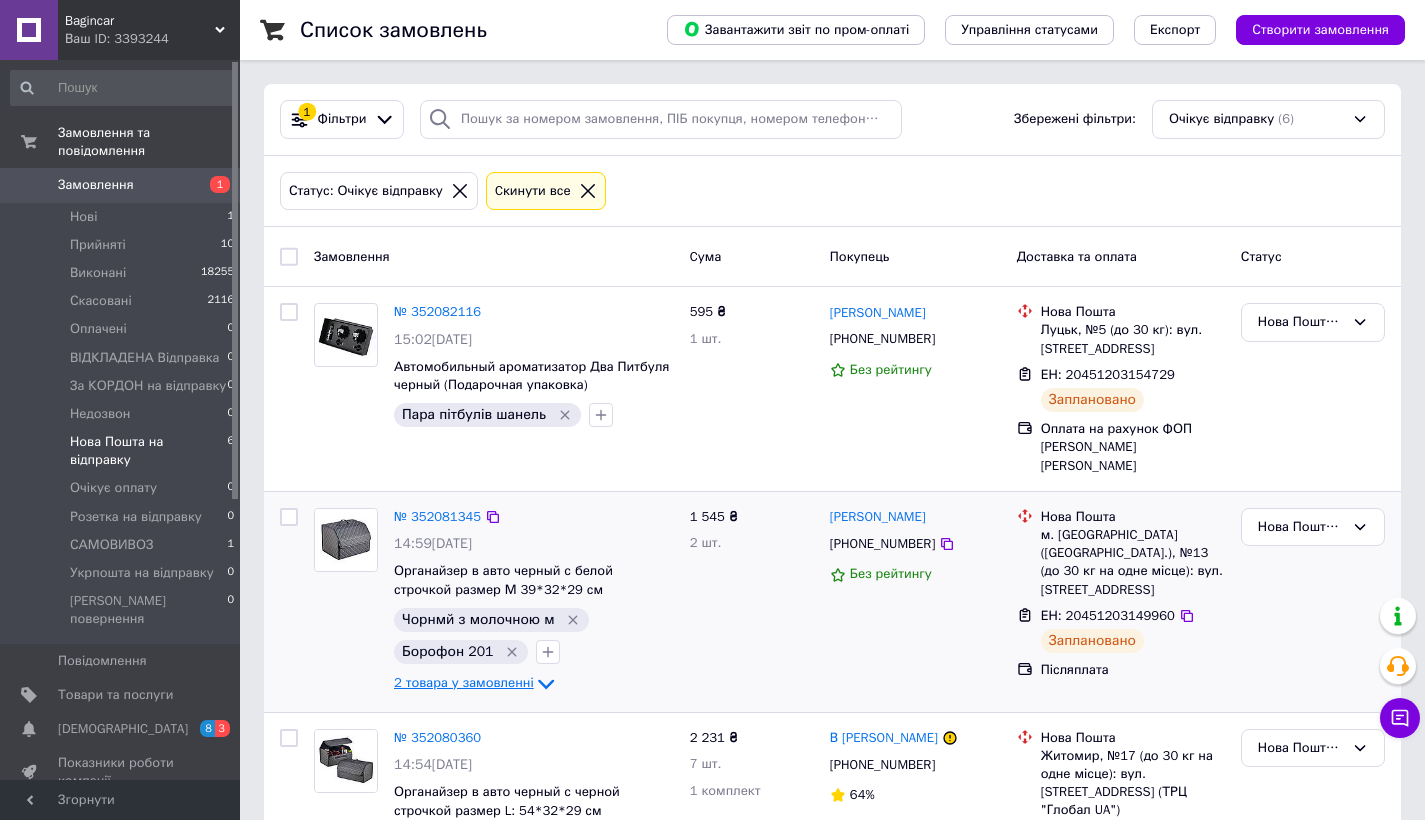 click 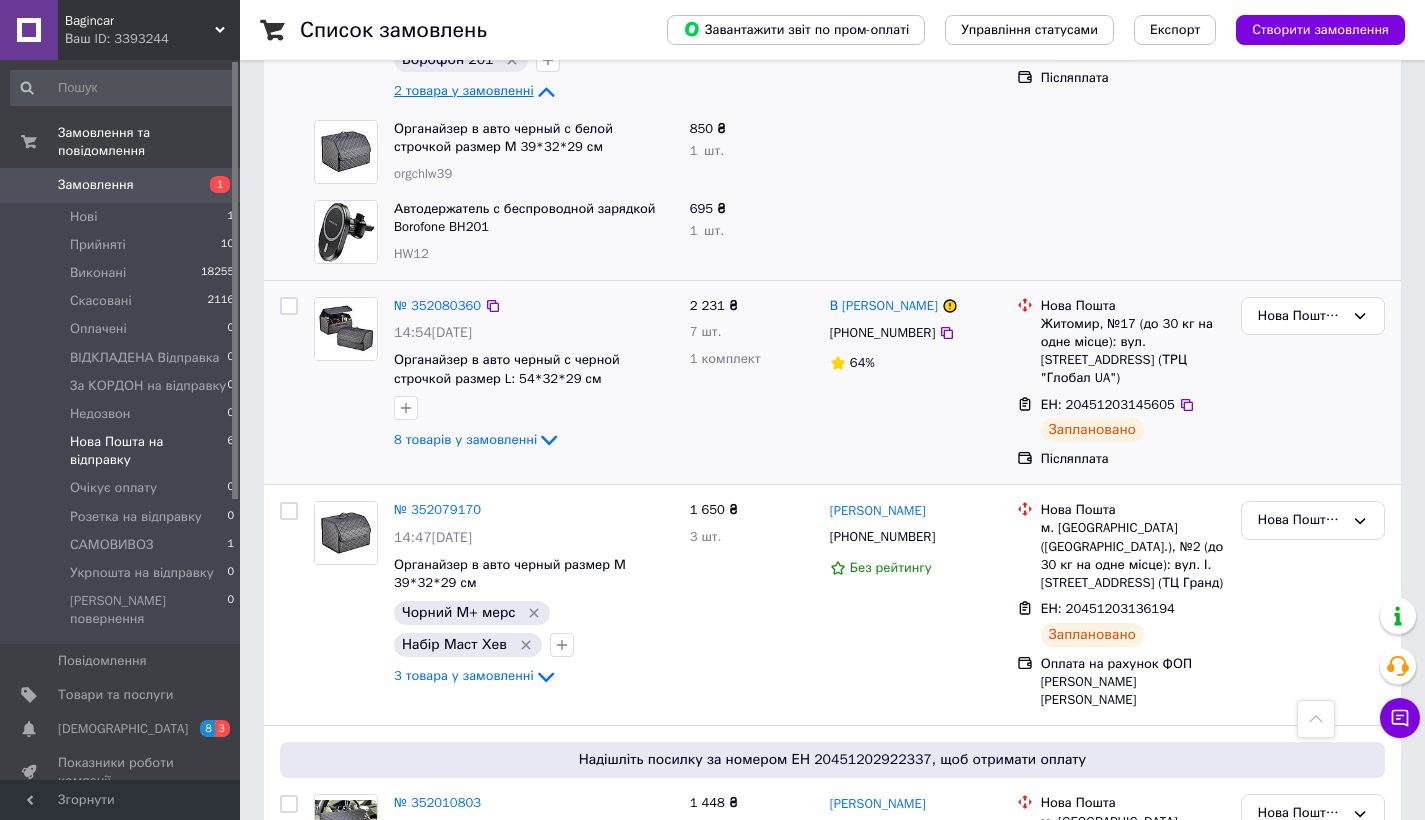 scroll, scrollTop: 439, scrollLeft: 0, axis: vertical 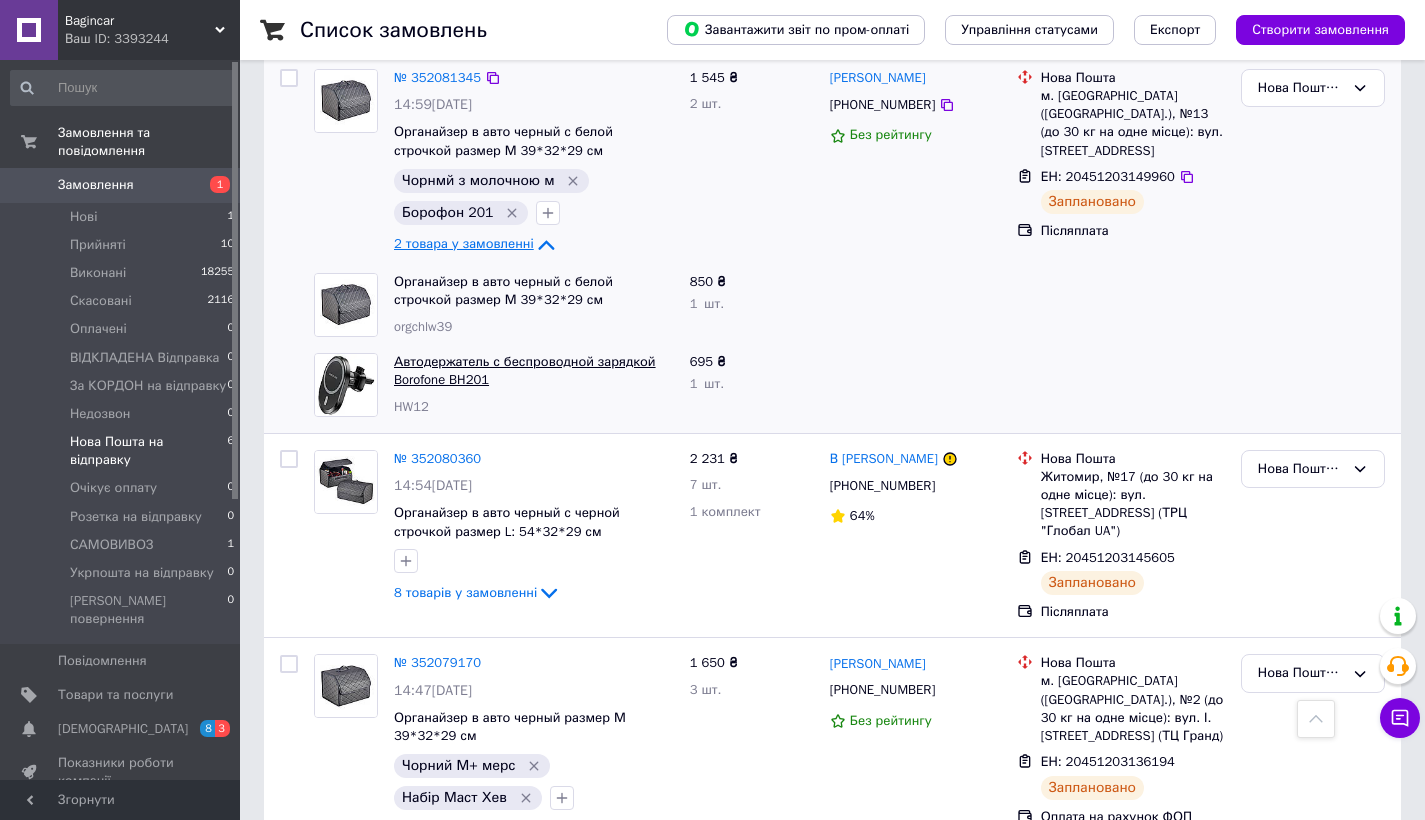 click on "Автодержатель с беспроводной зарядкой Borofone BH201" at bounding box center [525, 371] 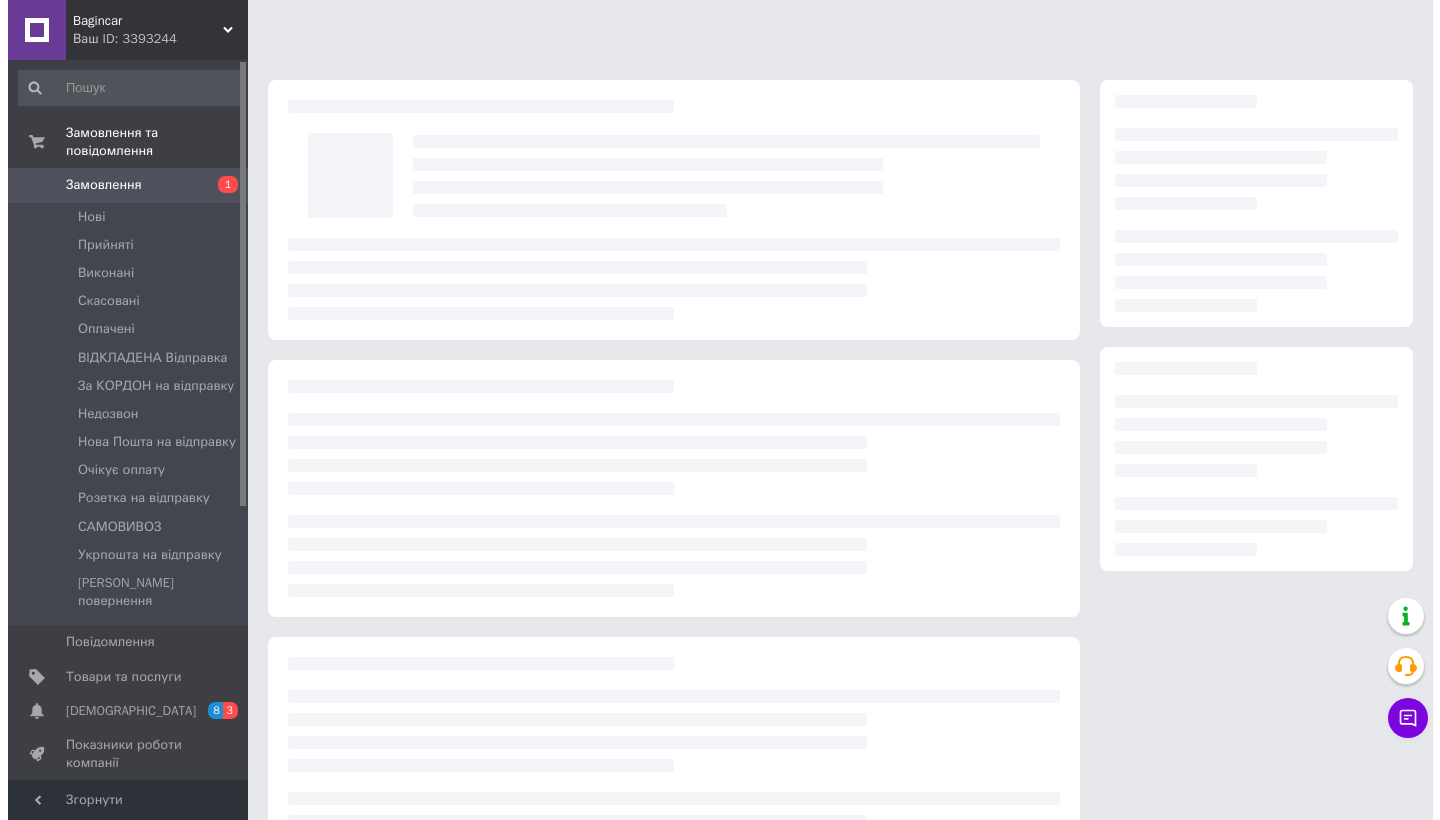 scroll, scrollTop: 0, scrollLeft: 0, axis: both 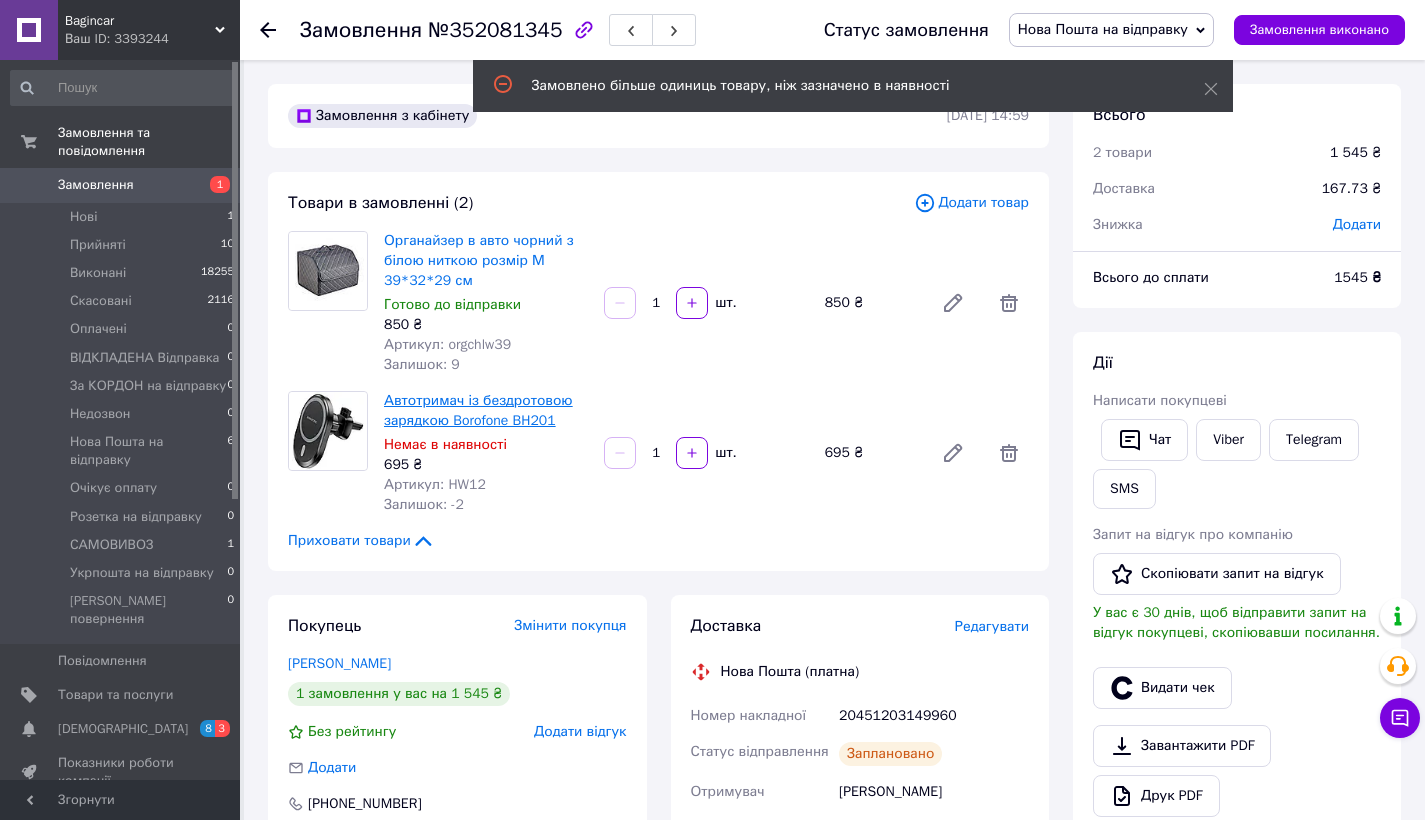 click on "Автотримач із бездротовою зарядкою Borofone BH201" at bounding box center (478, 410) 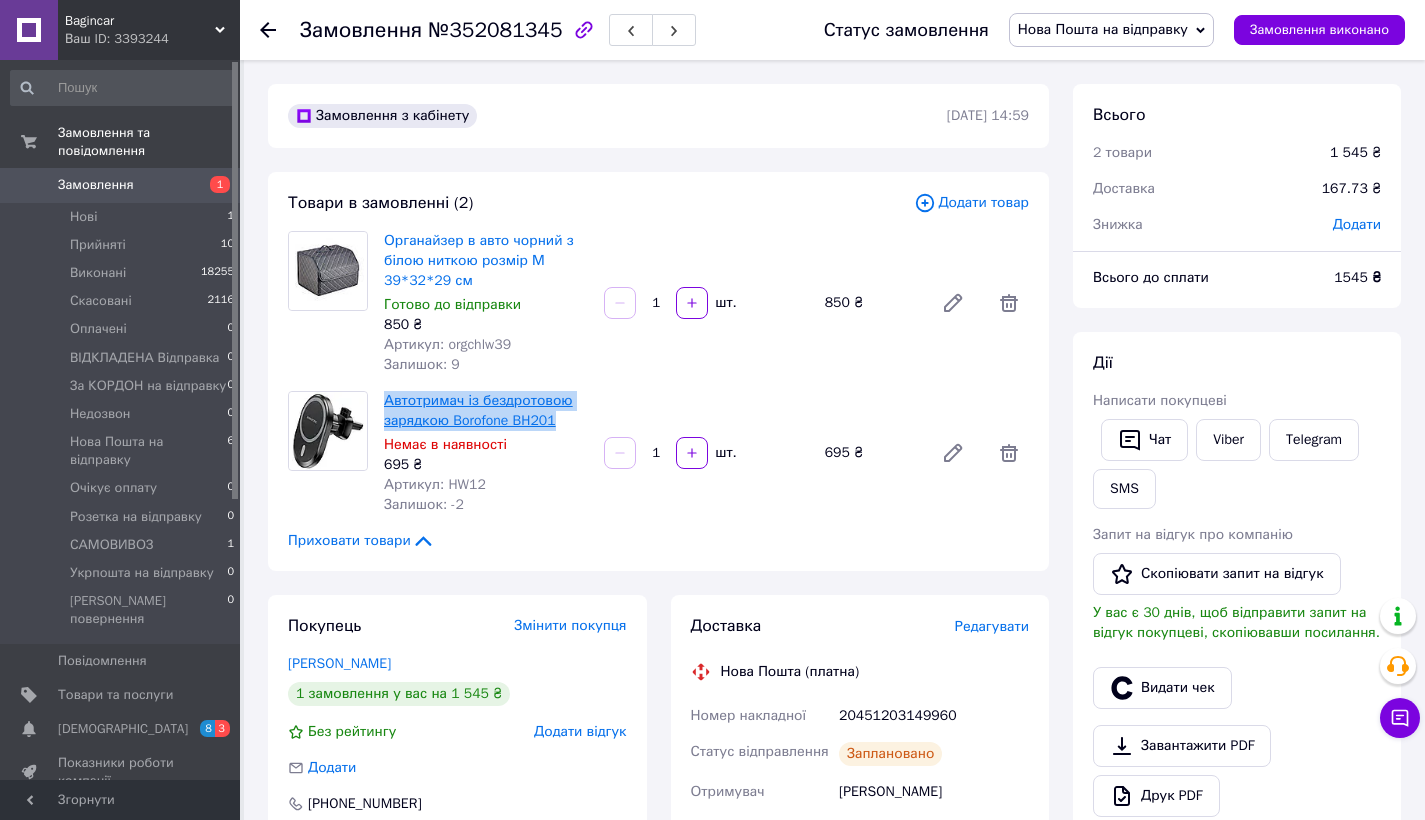 drag, startPoint x: 571, startPoint y: 419, endPoint x: 386, endPoint y: 396, distance: 186.42424 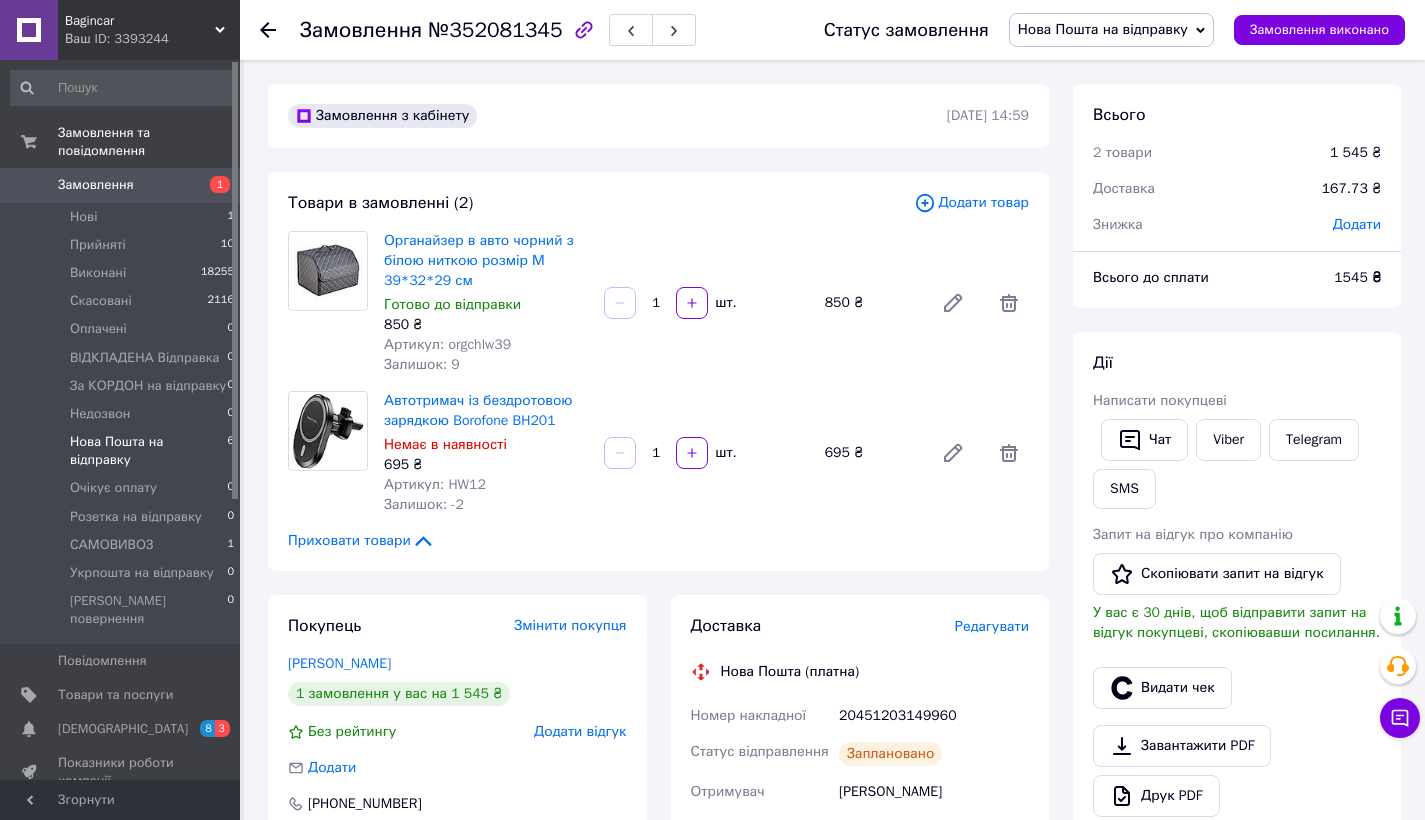 click on "Нова Пошта на відправку" at bounding box center [148, 451] 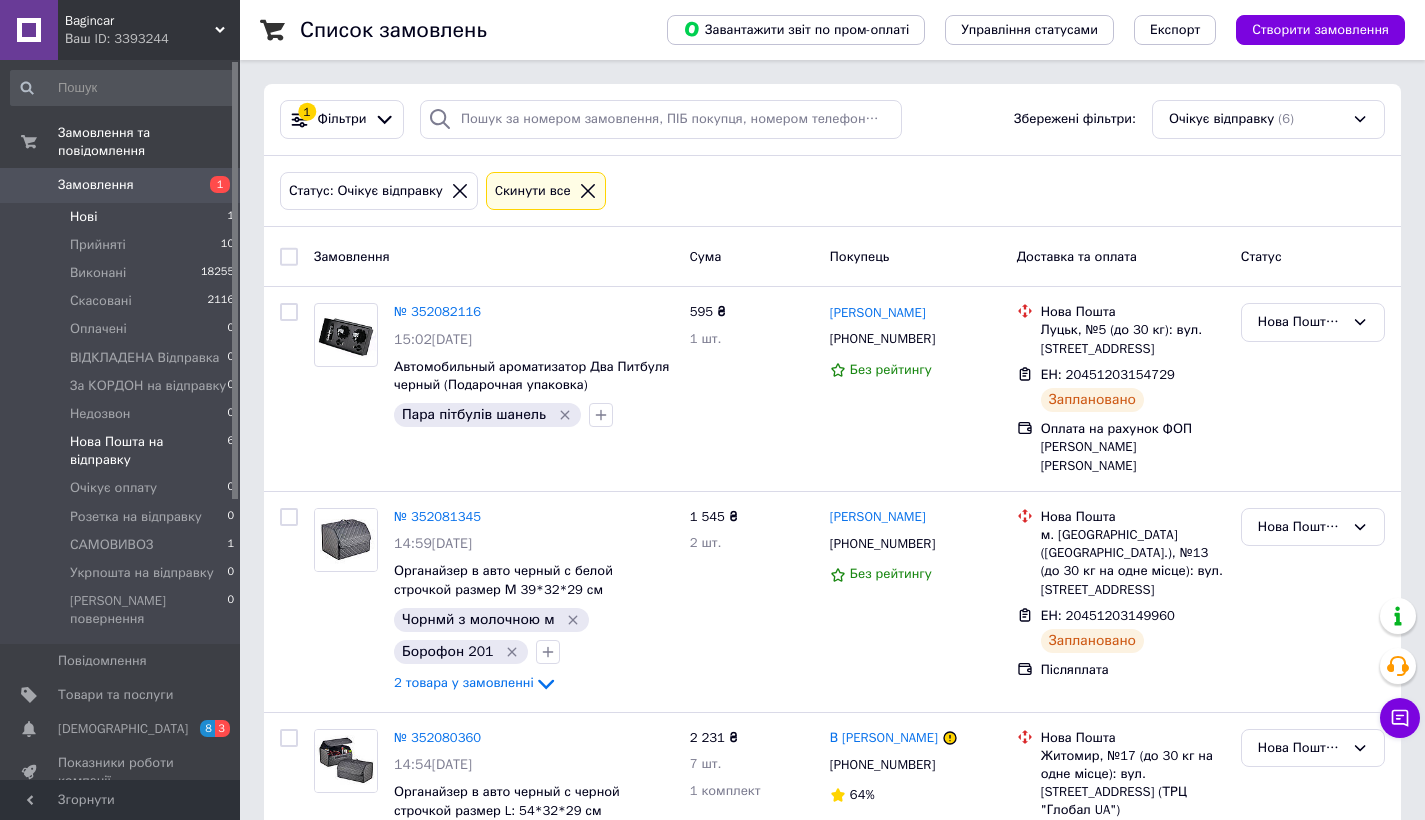 click on "Нові 1" at bounding box center [123, 217] 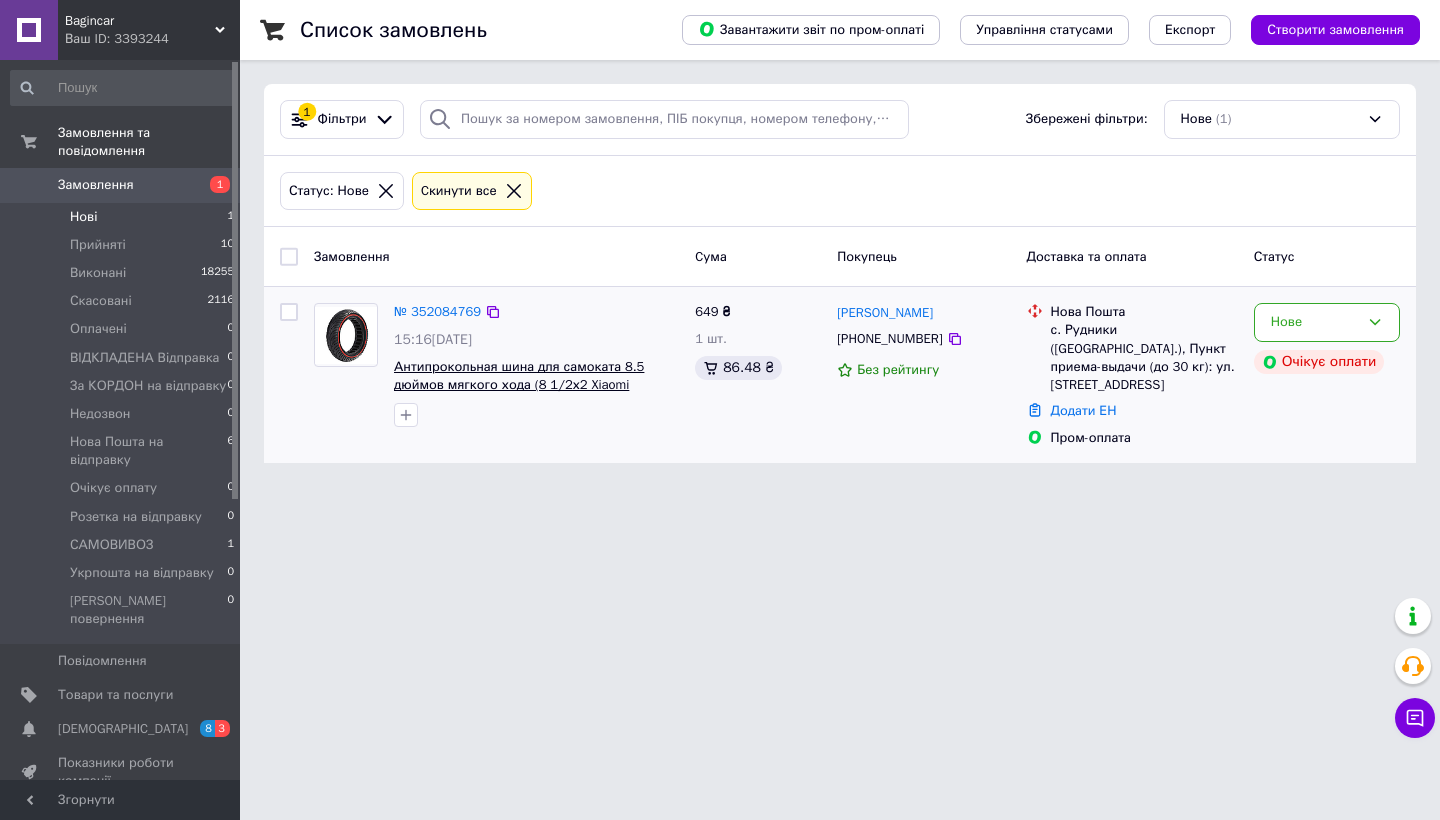 click on "Антипрокольная шина для самоката 8.5 дюймов мягкого хода (8 1/2х2 Xiaomi M365/1S/Pro) Красный" at bounding box center [519, 385] 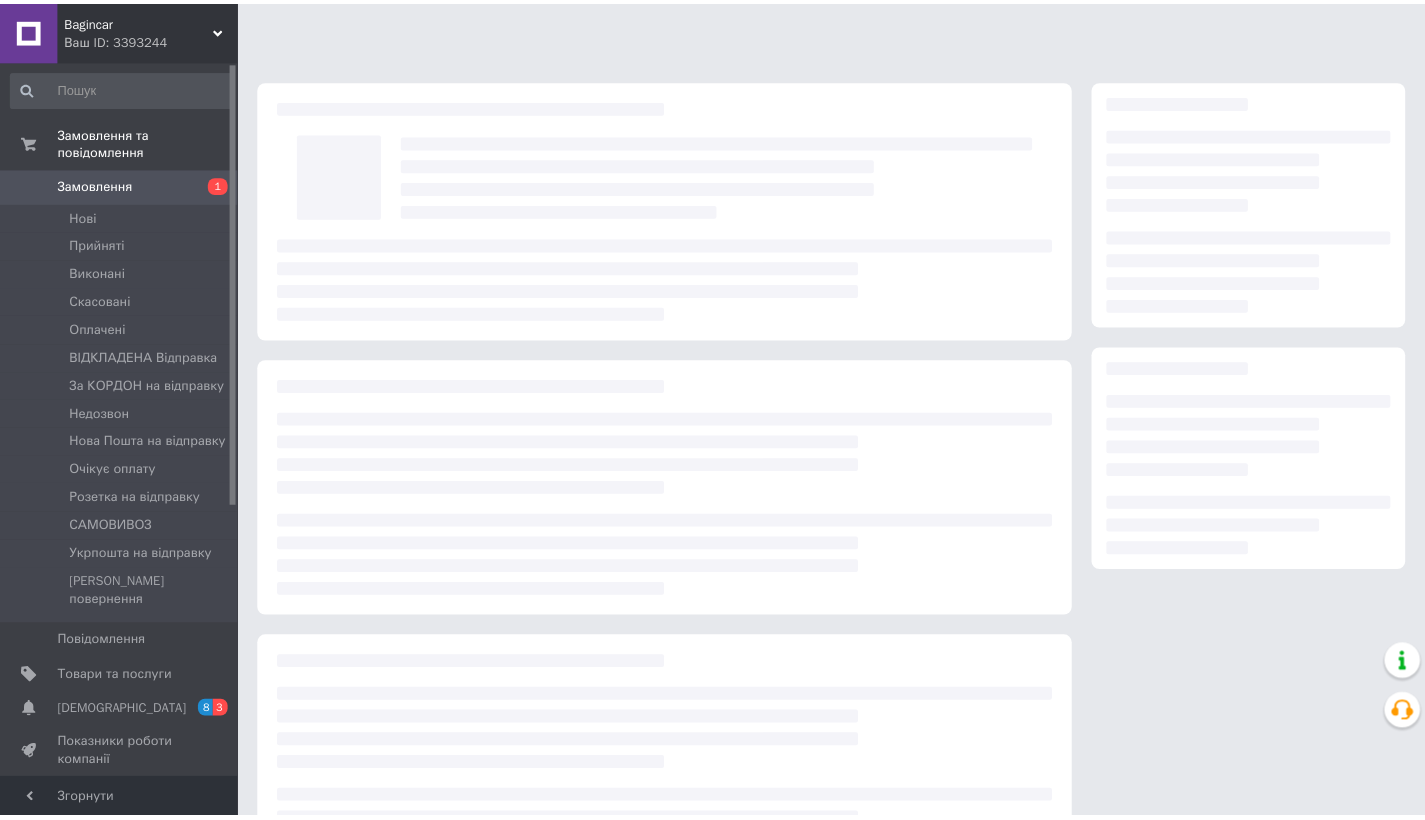 scroll, scrollTop: 0, scrollLeft: 0, axis: both 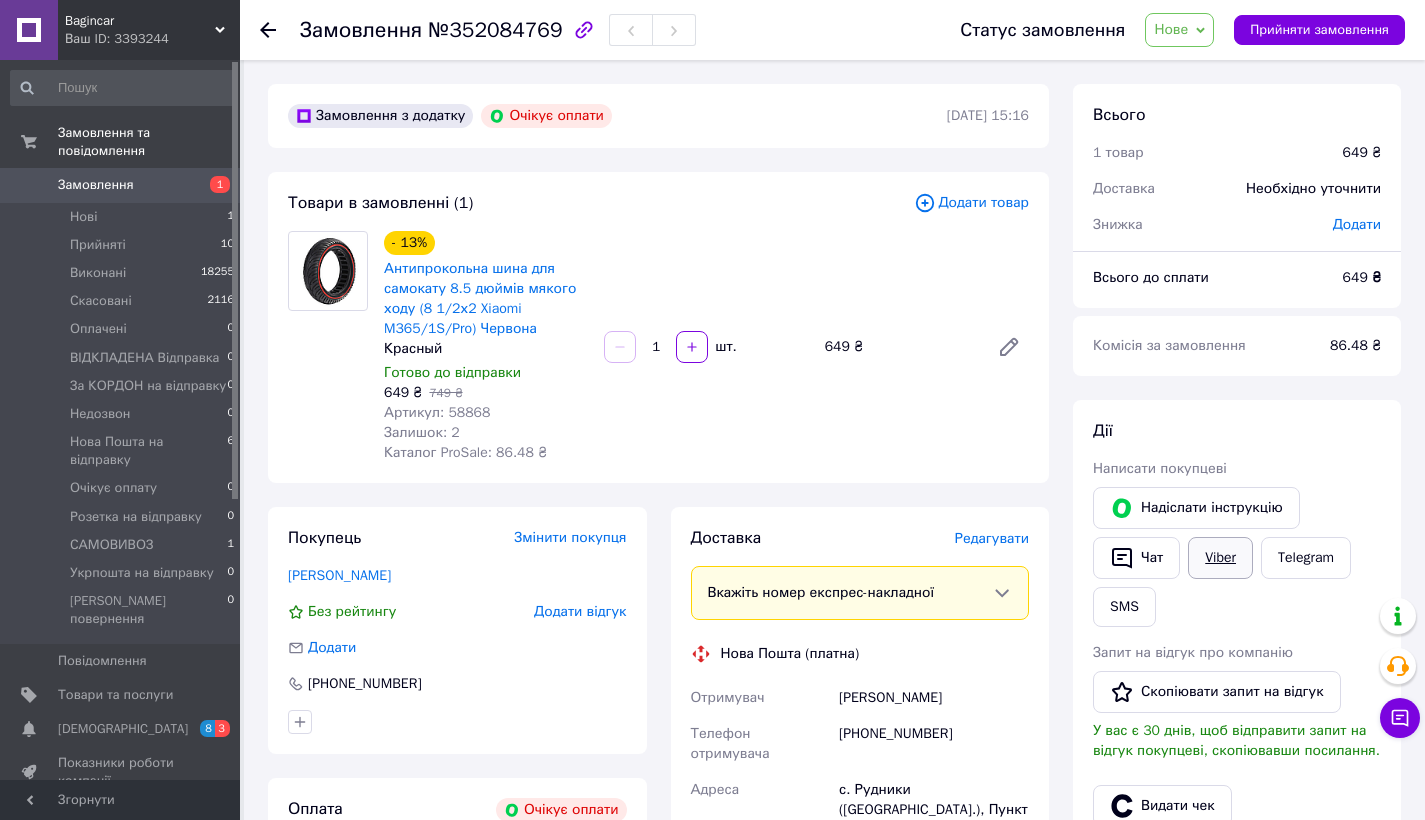 click on "Viber" at bounding box center (1220, 558) 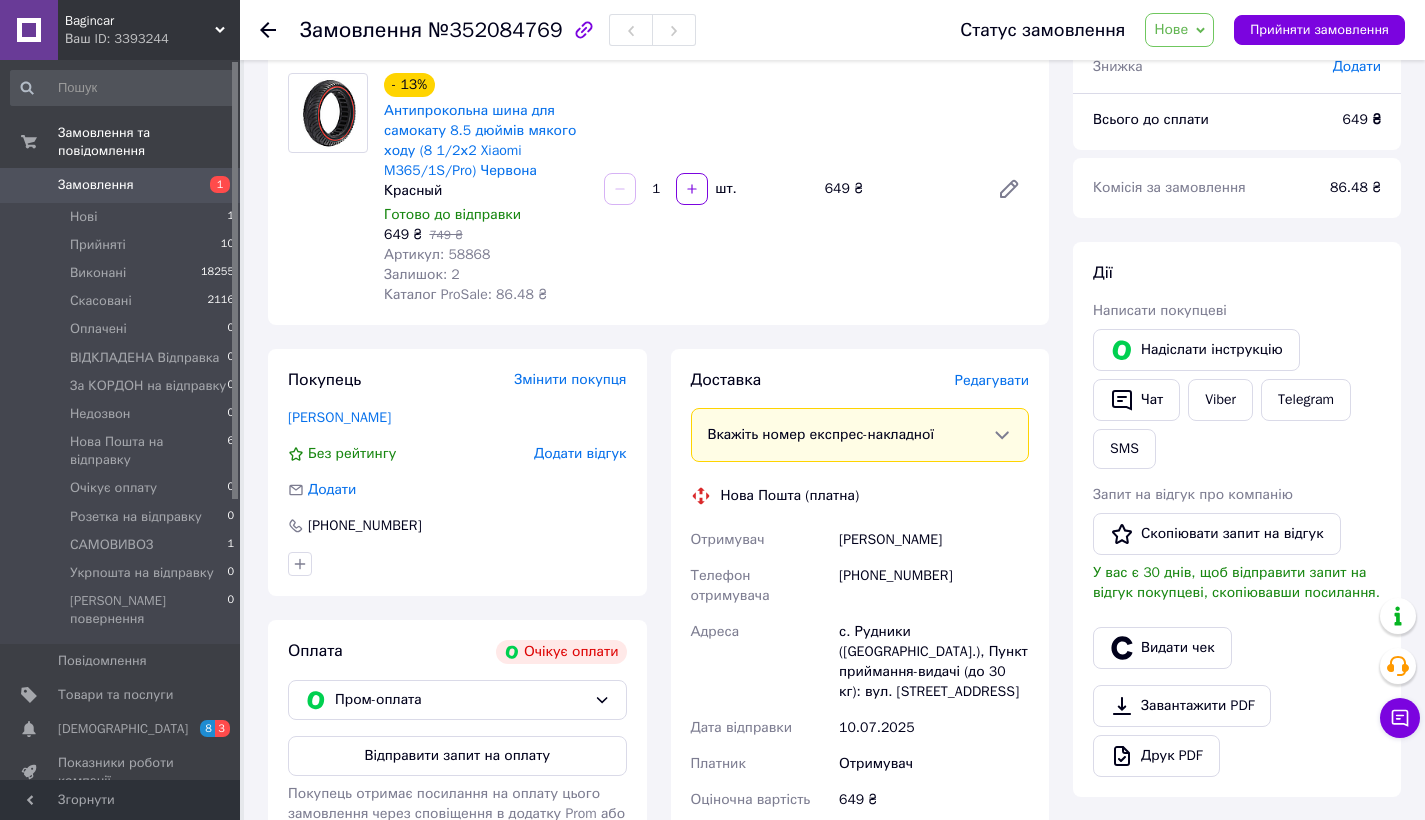 scroll, scrollTop: 326, scrollLeft: 0, axis: vertical 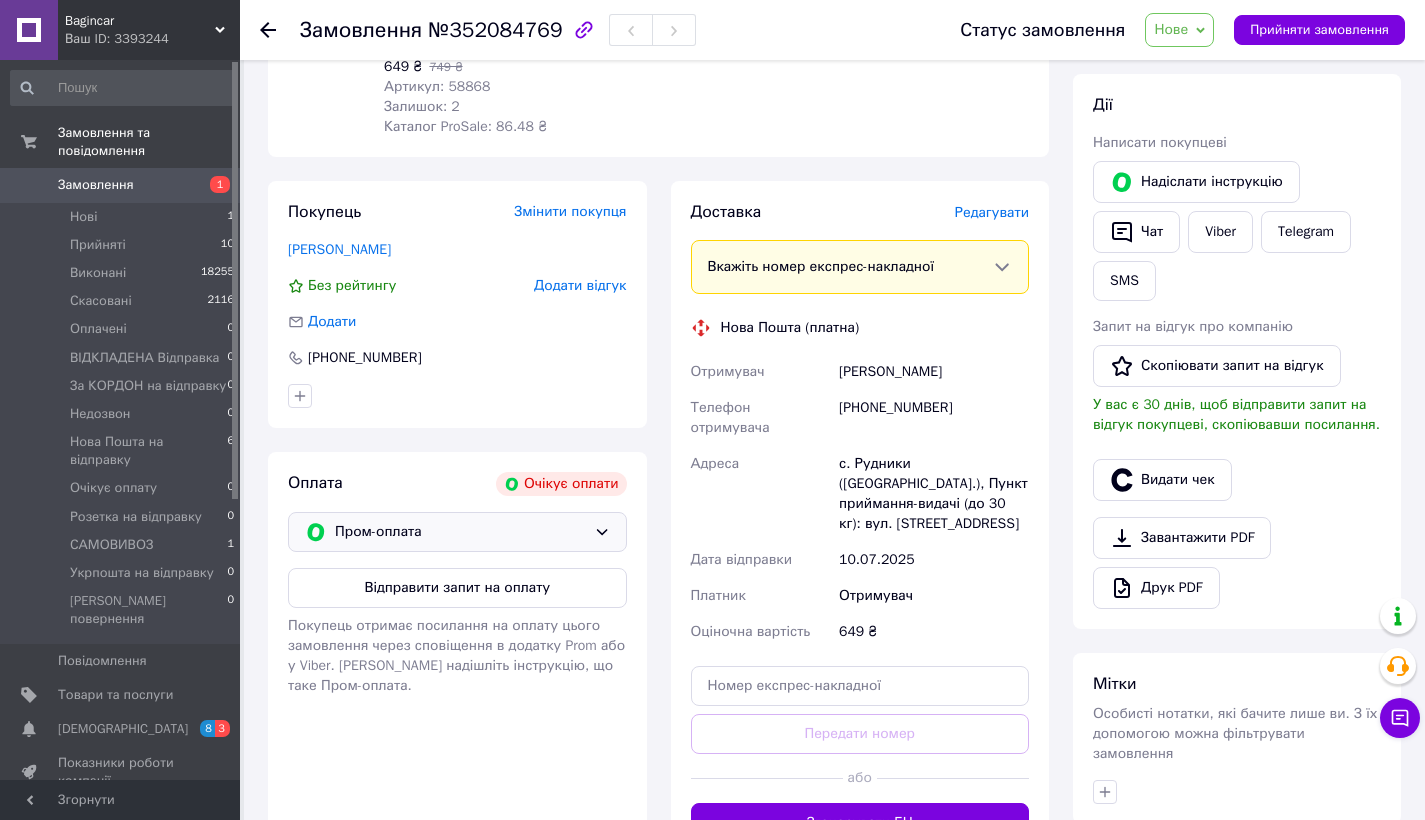 click 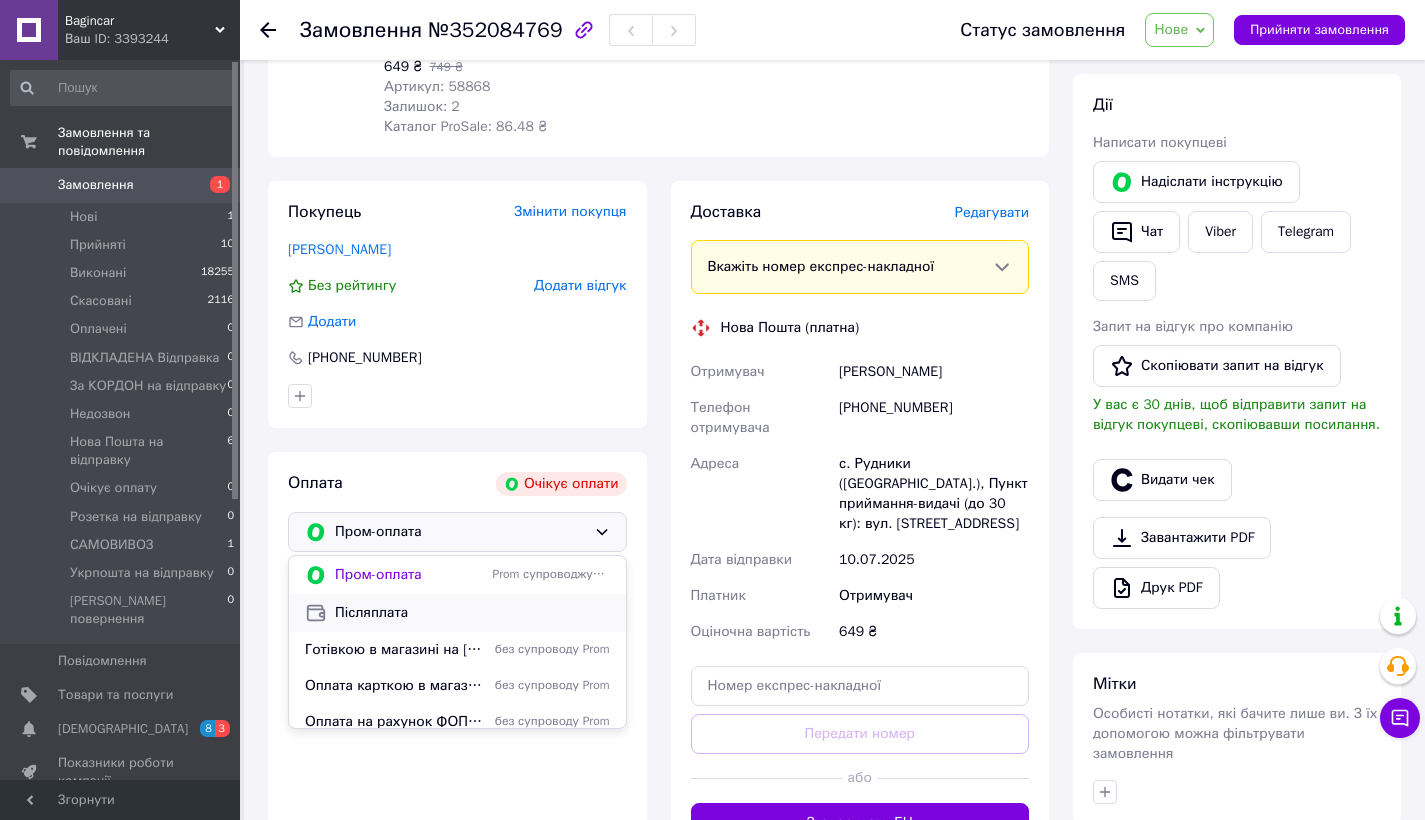 click on "Післяплата" at bounding box center (472, 613) 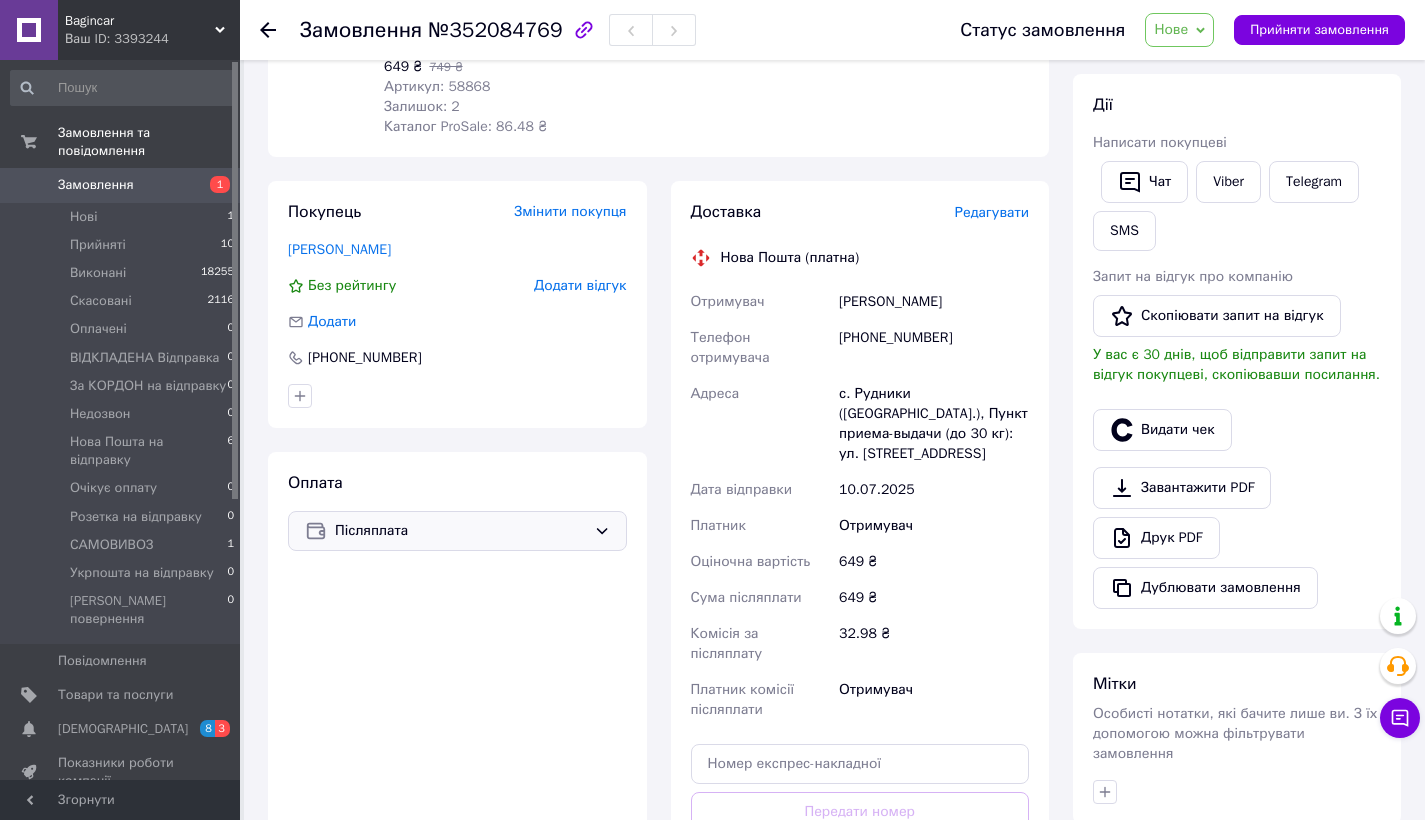 click on "Післяплата" at bounding box center [460, 531] 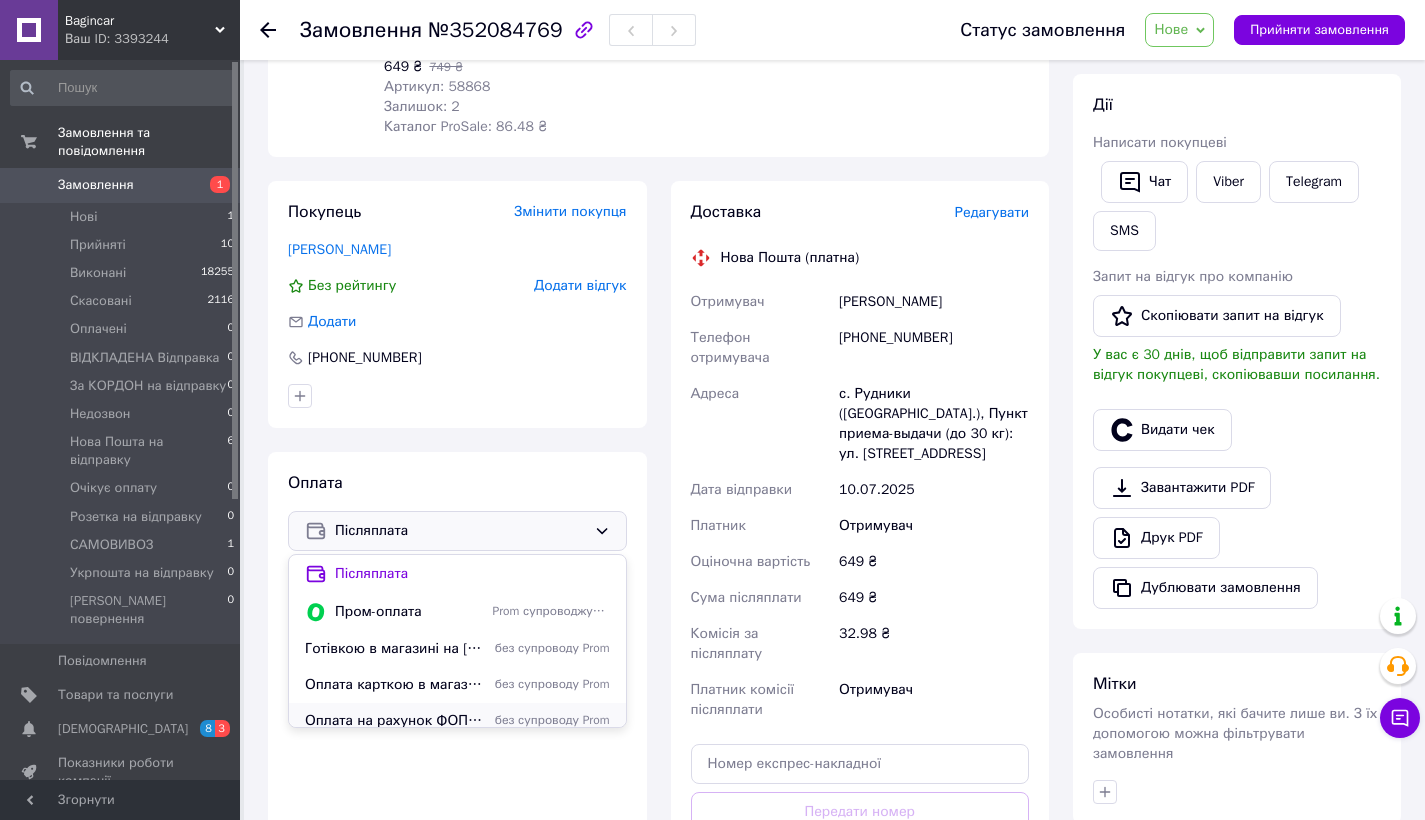 click on "без супроводу Prom" at bounding box center (551, 720) 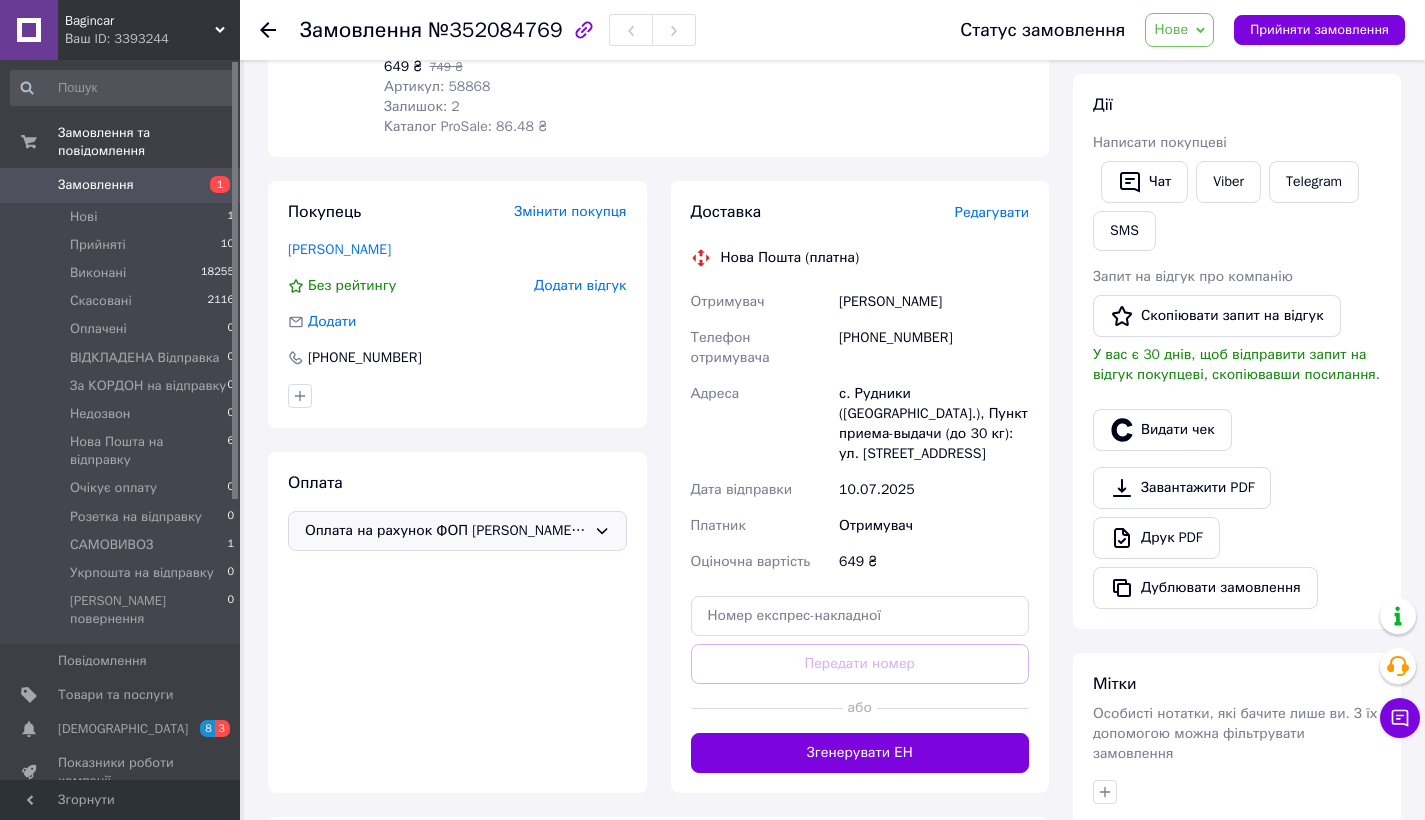 scroll, scrollTop: 461, scrollLeft: 0, axis: vertical 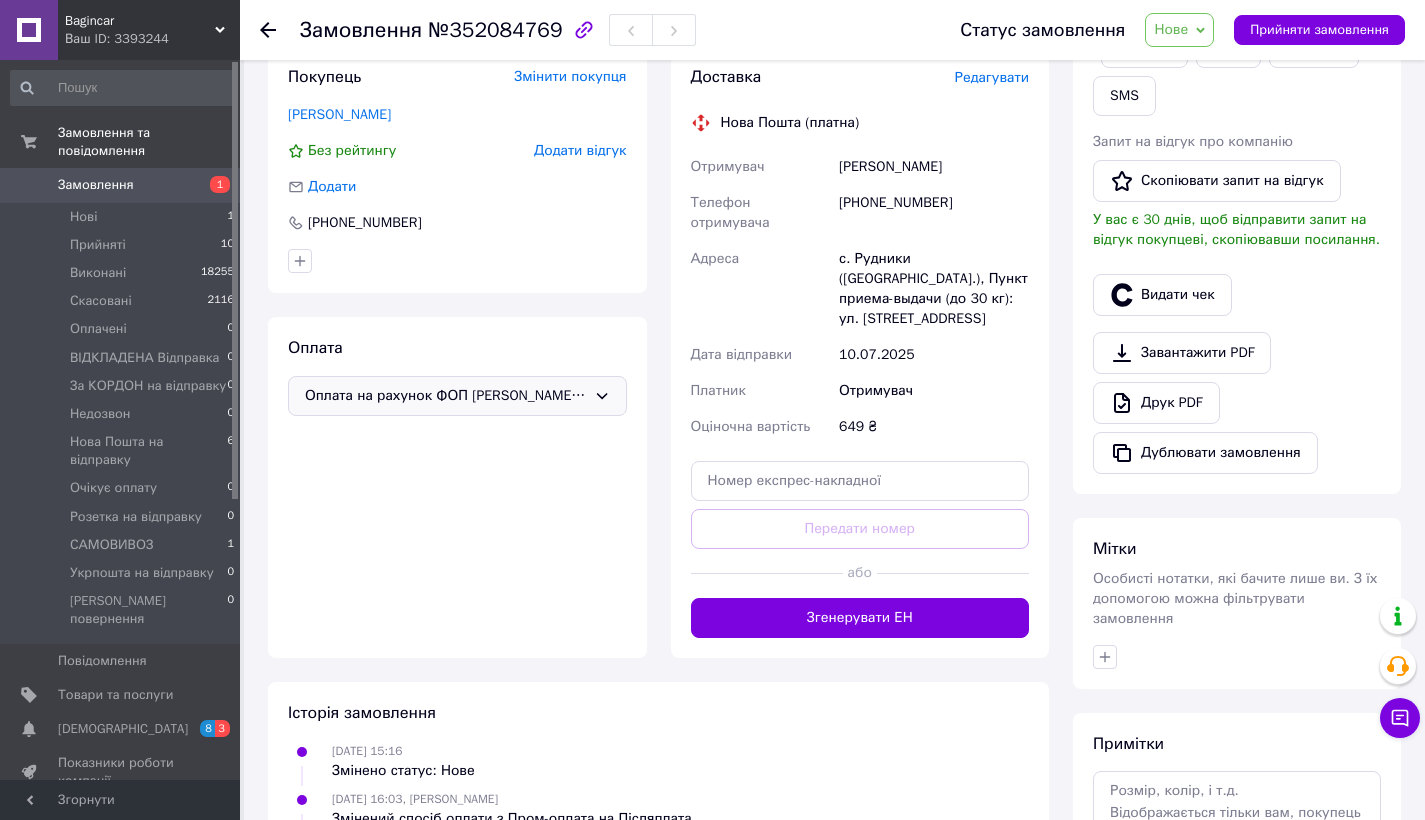 click on "Оплата на рахунок ФОП [PERSON_NAME] [PERSON_NAME]" at bounding box center [445, 396] 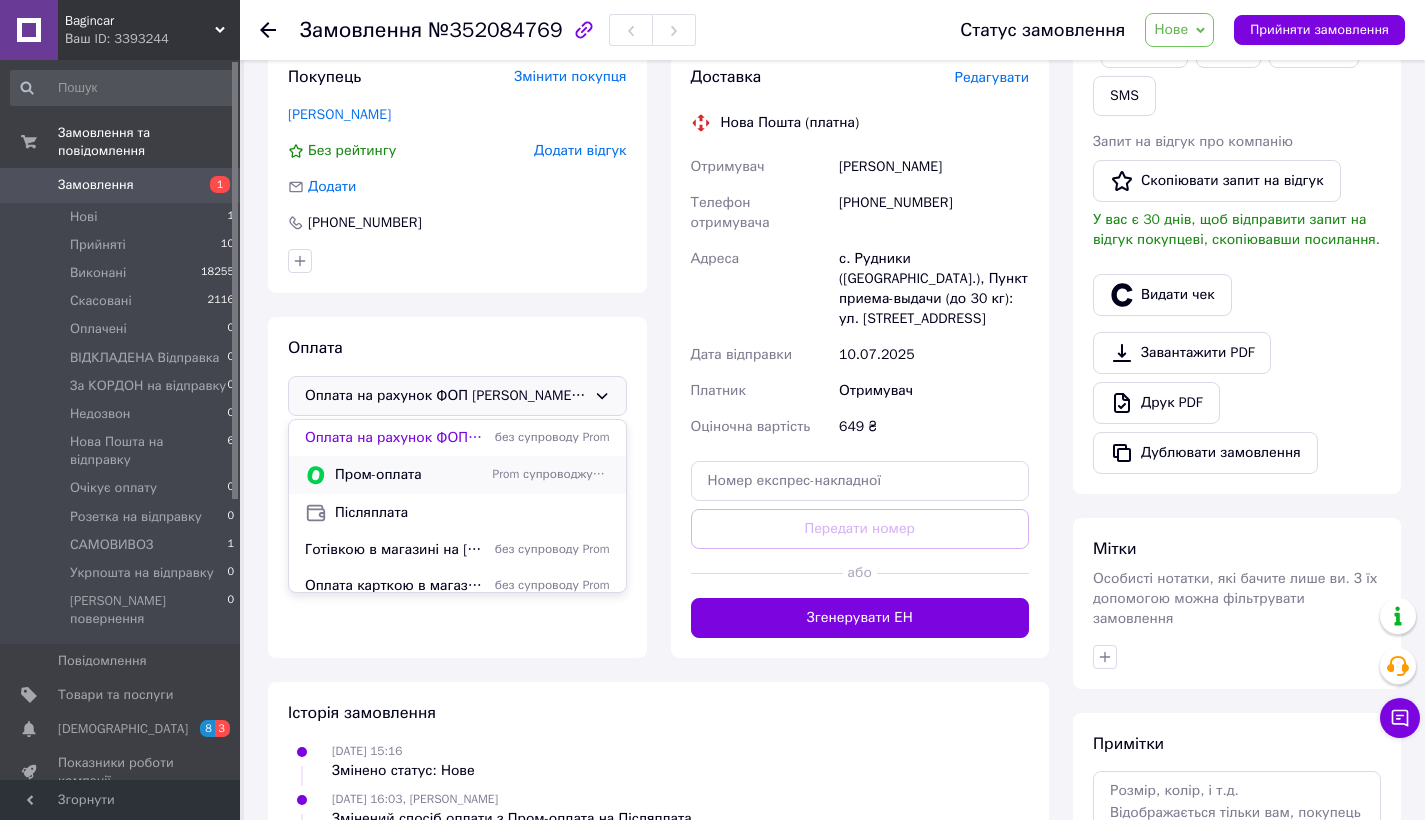 click on "Пром-оплата" at bounding box center [410, 475] 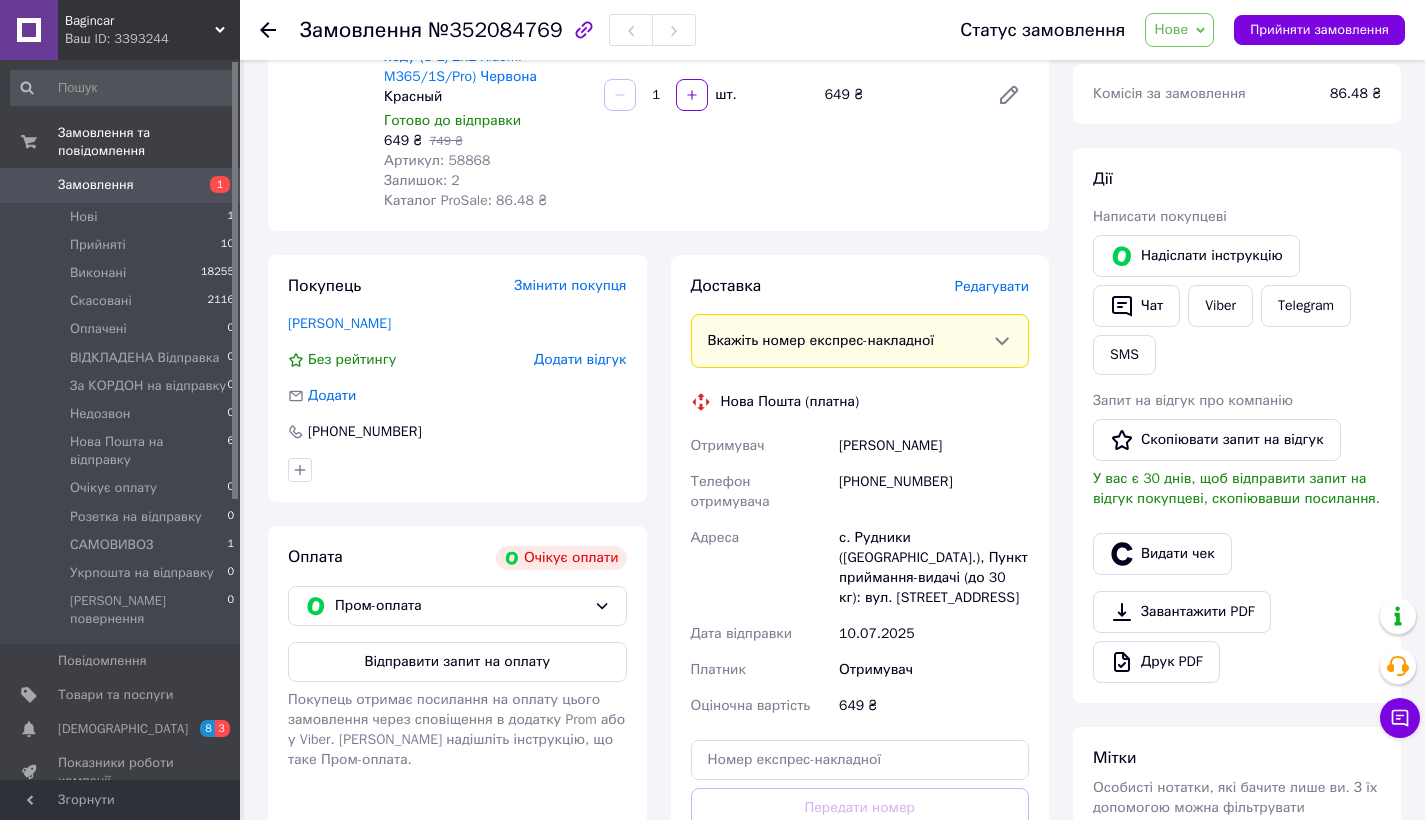 scroll, scrollTop: 427, scrollLeft: 0, axis: vertical 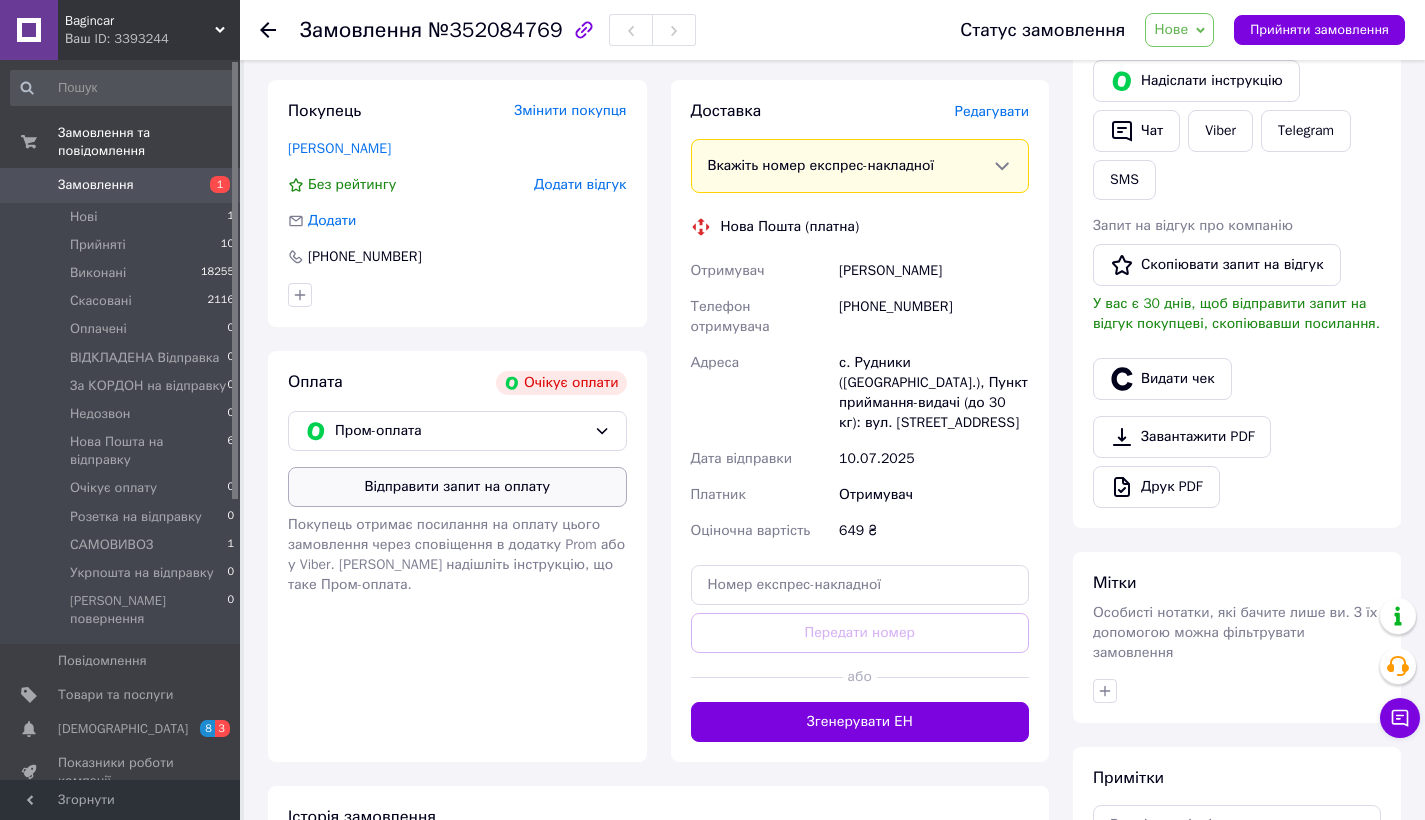click on "Відправити запит на оплату" at bounding box center (457, 487) 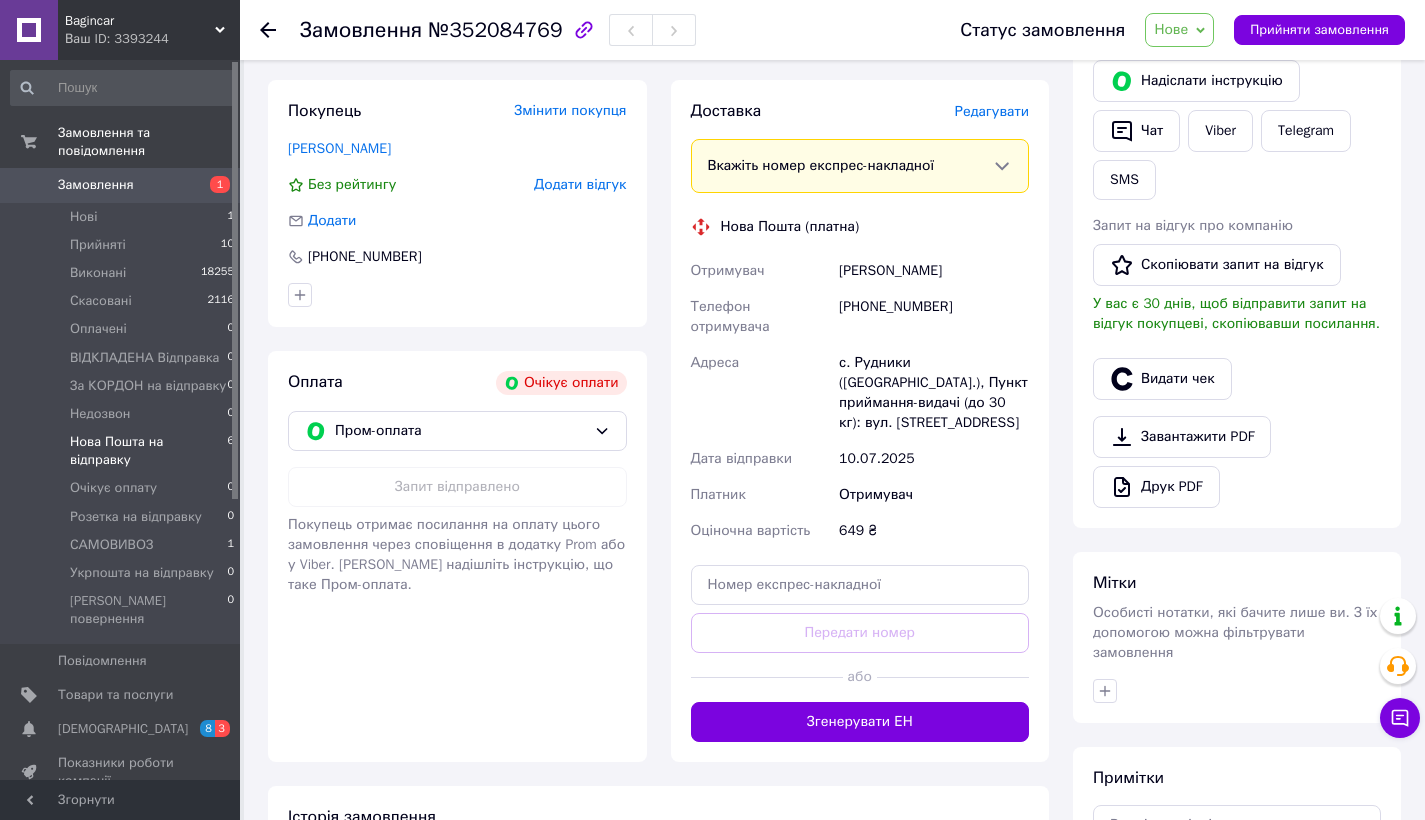 click on "Нова Пошта на відправку" at bounding box center (148, 451) 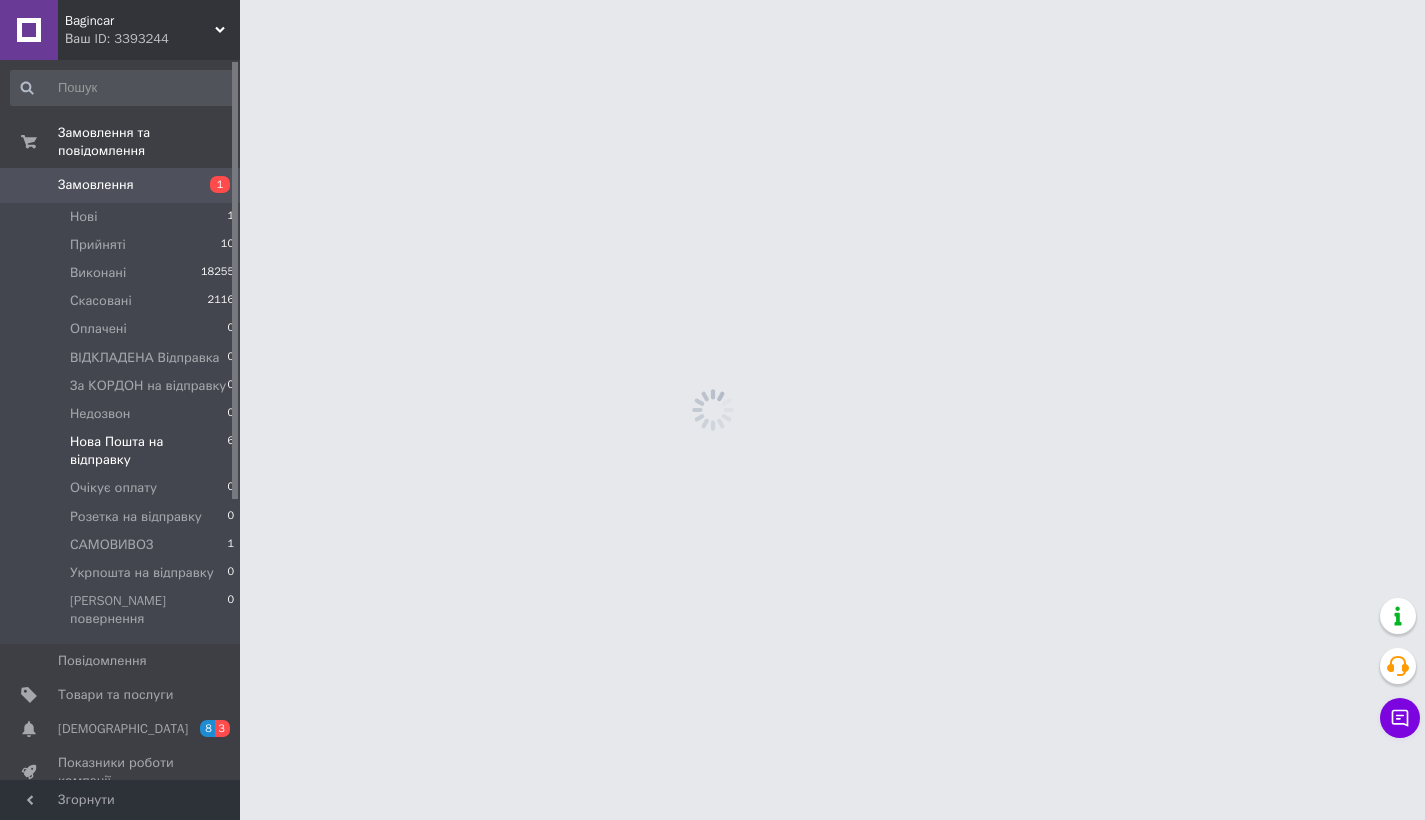 scroll, scrollTop: 0, scrollLeft: 0, axis: both 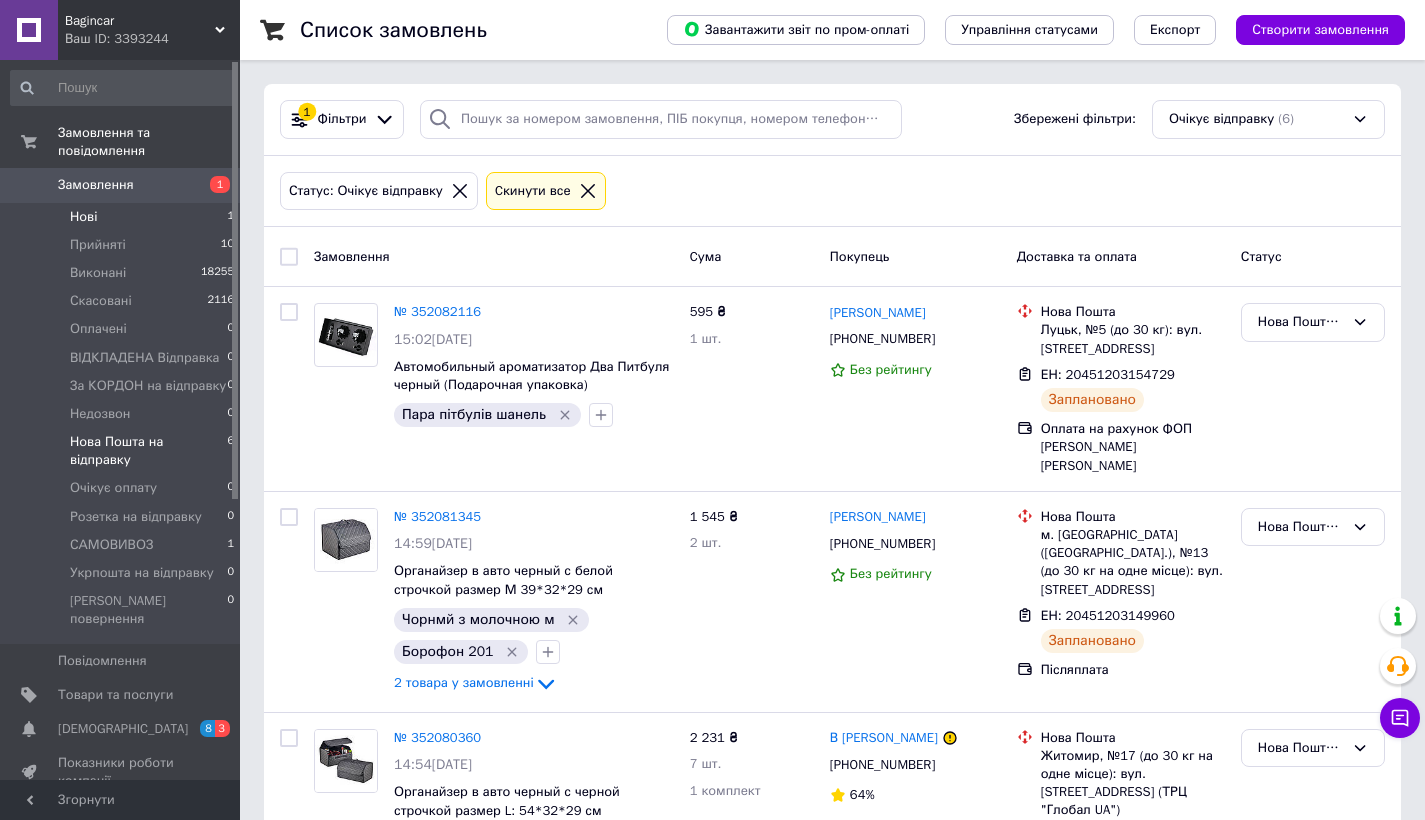 click on "Нові 1" at bounding box center [123, 217] 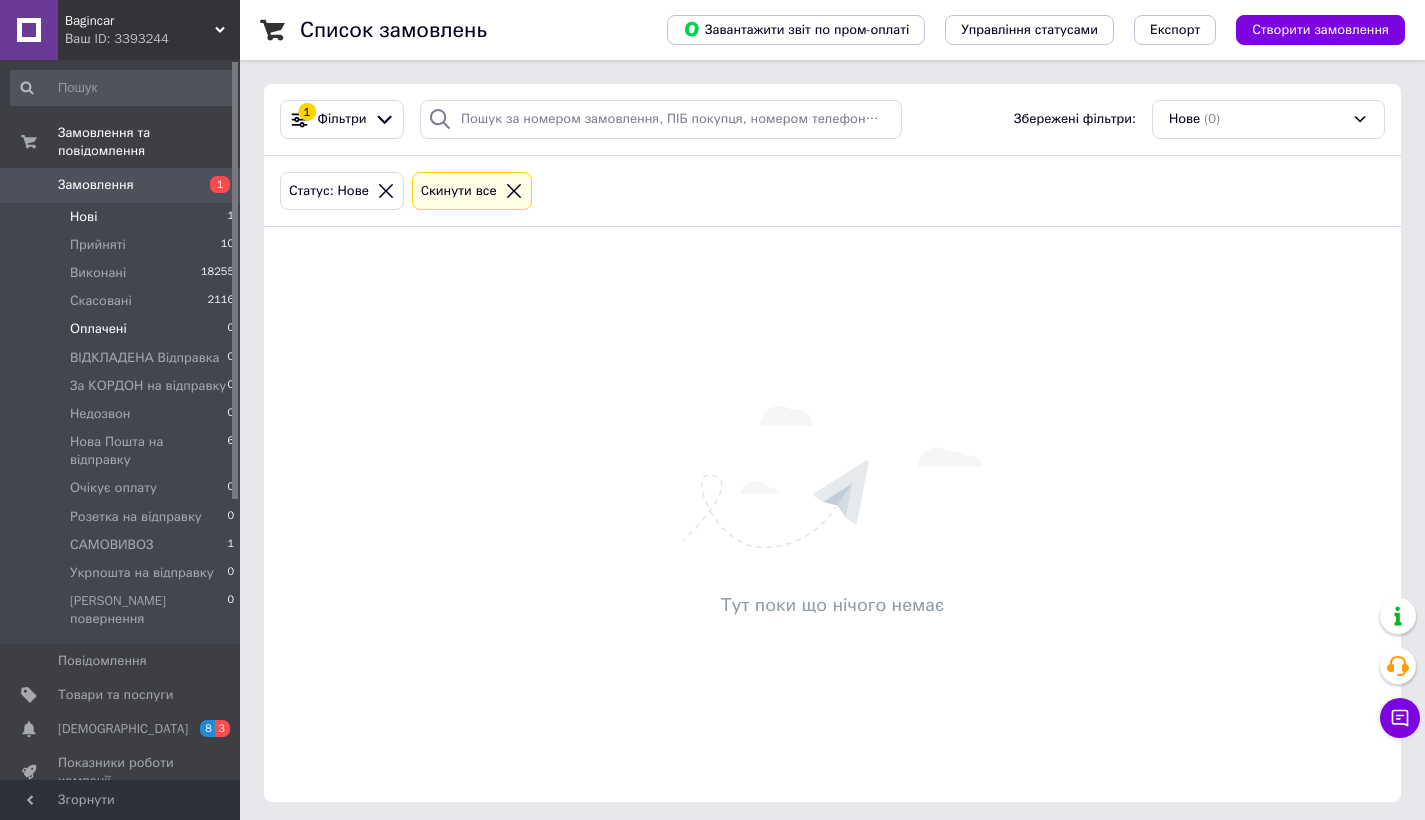 click on "Оплачені 0" at bounding box center (123, 329) 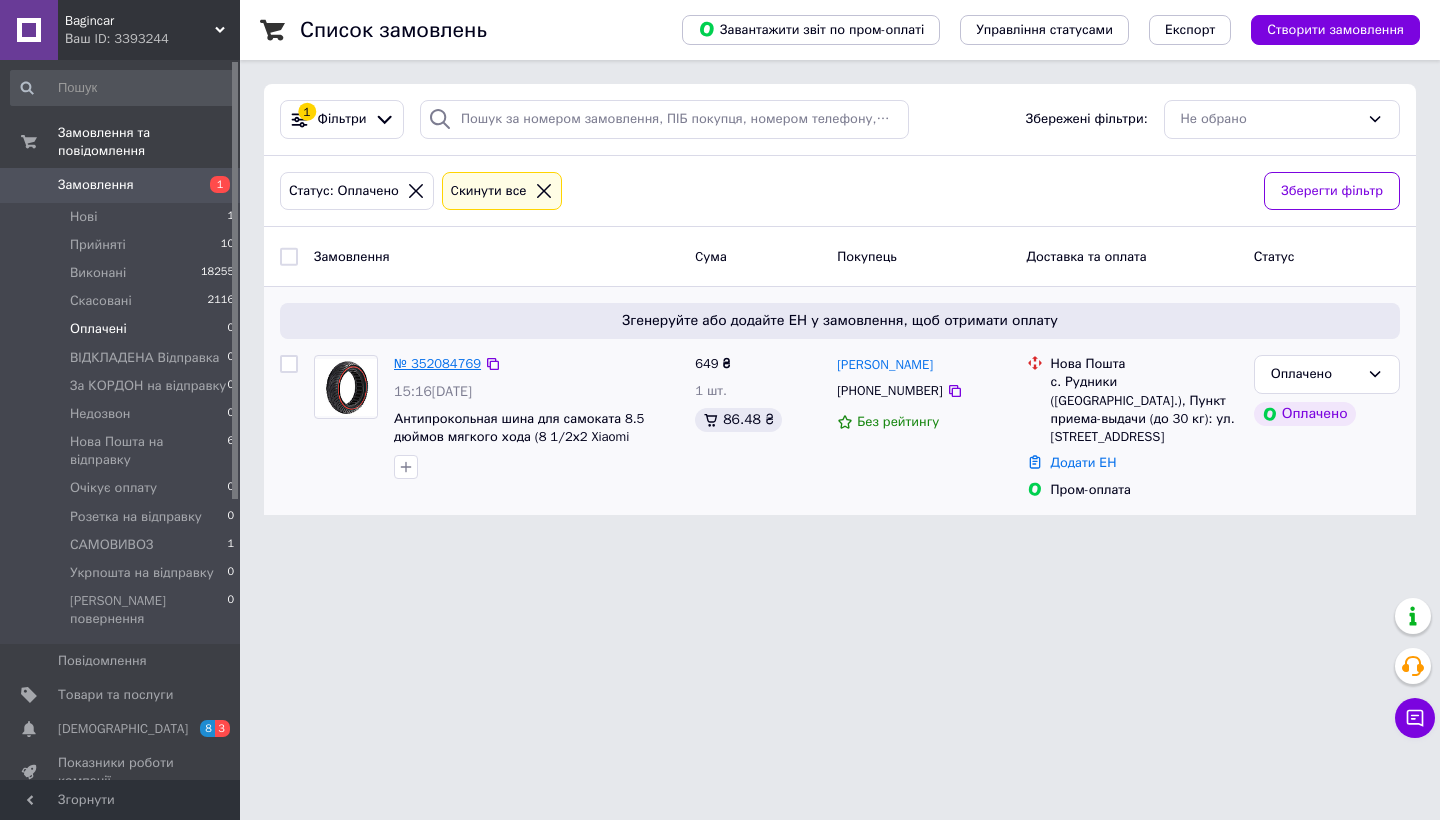 click on "№ 352084769" at bounding box center [437, 363] 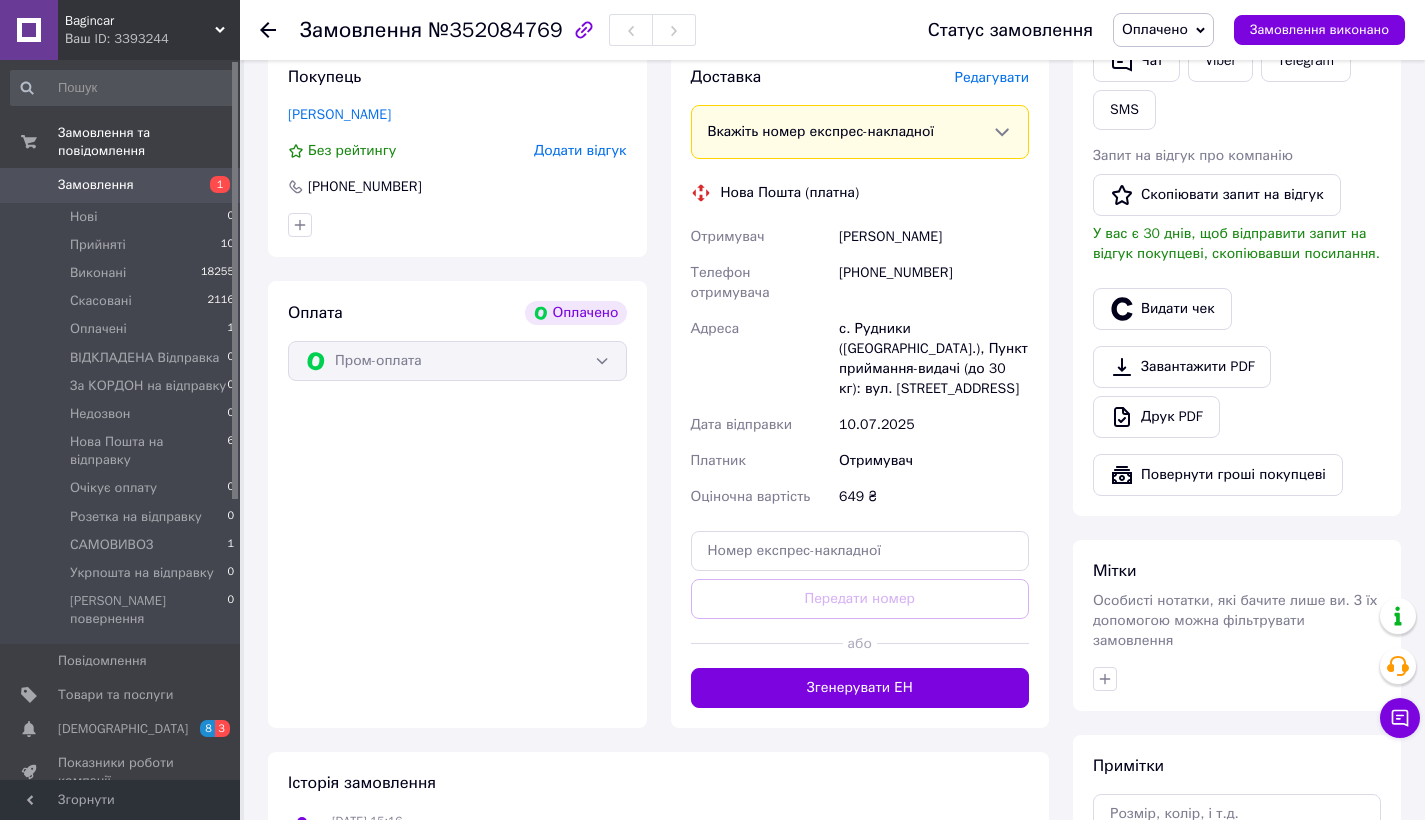 scroll, scrollTop: 794, scrollLeft: 0, axis: vertical 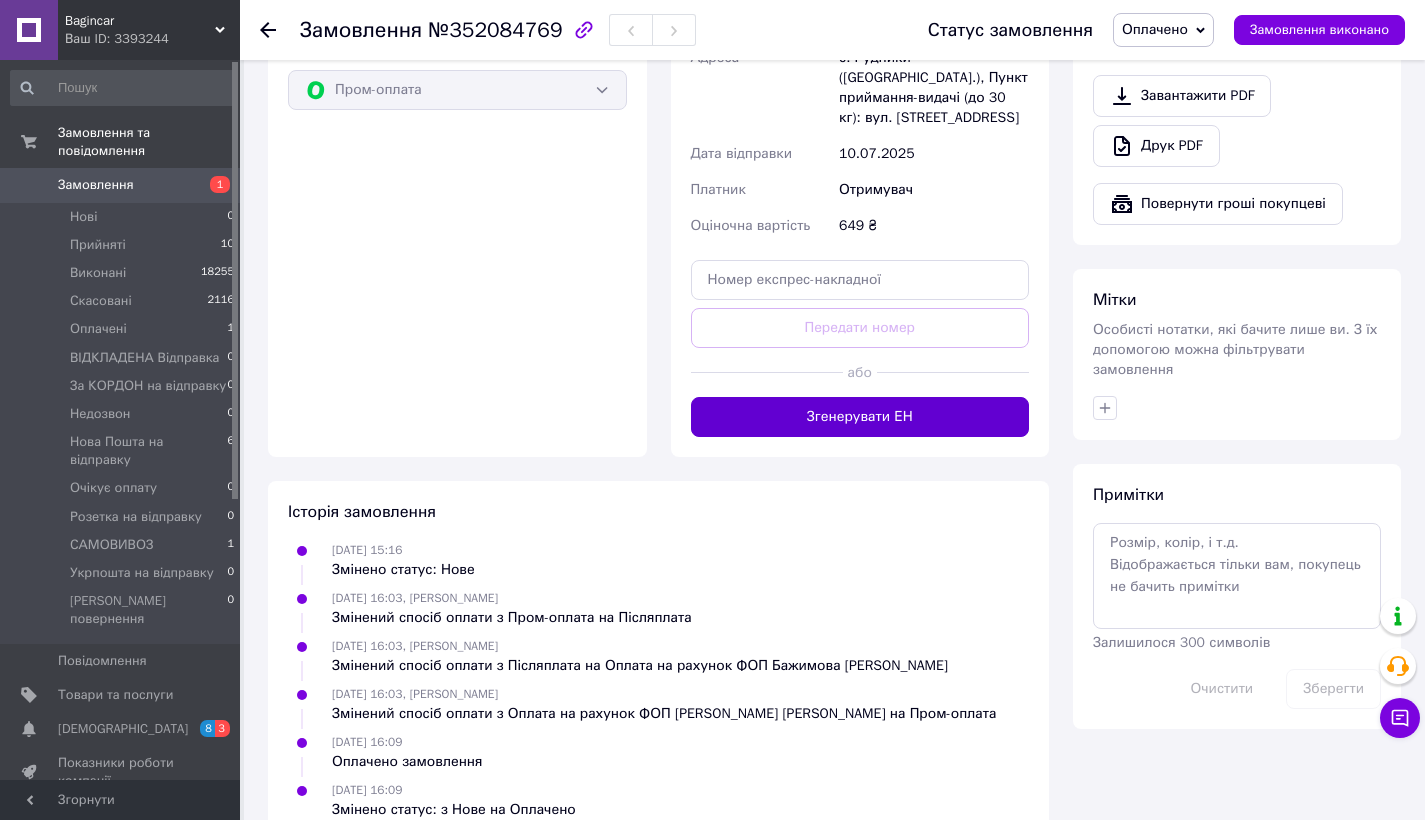 click on "Згенерувати ЕН" at bounding box center [860, 417] 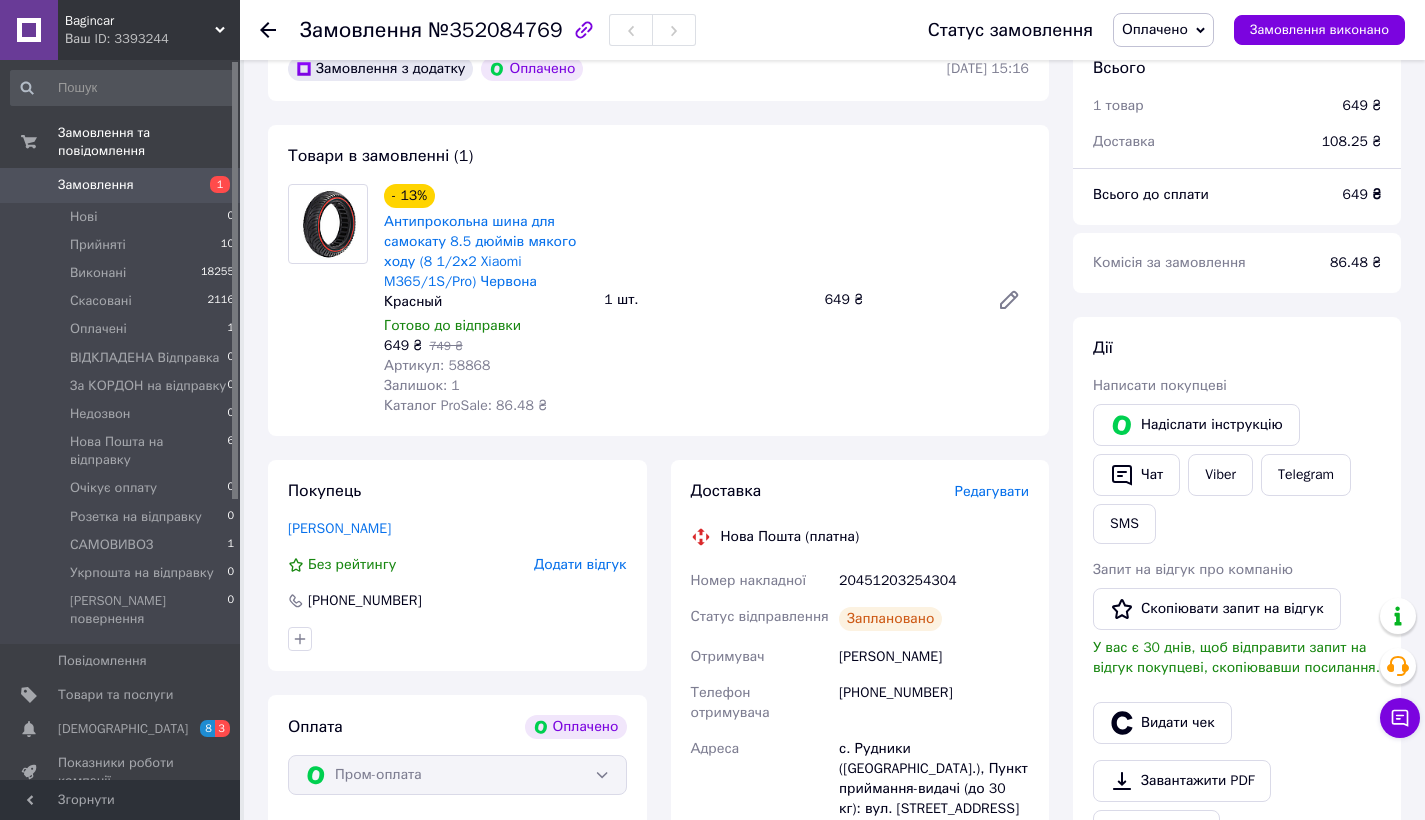 scroll, scrollTop: 0, scrollLeft: 0, axis: both 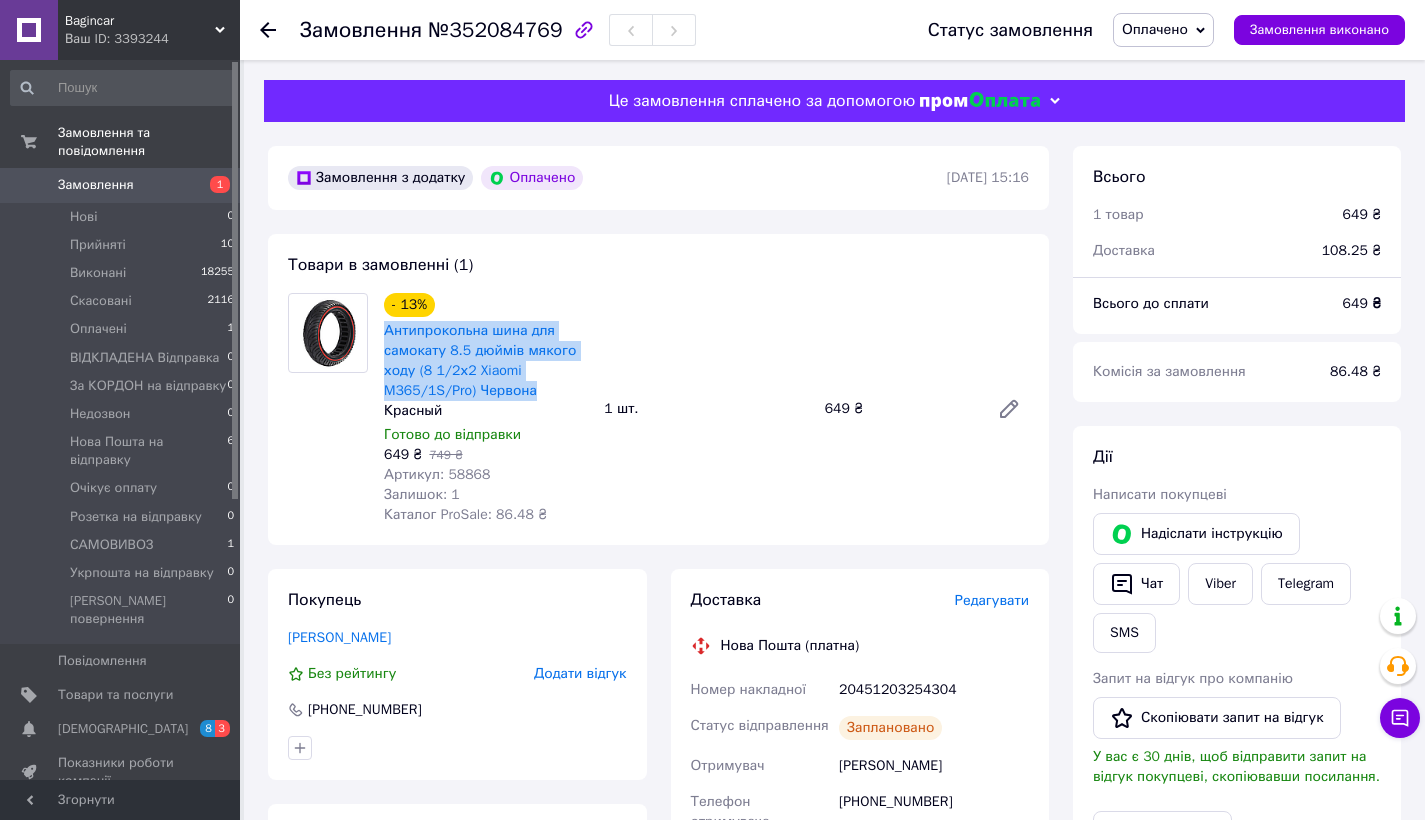 drag, startPoint x: 546, startPoint y: 391, endPoint x: 383, endPoint y: 329, distance: 174.39323 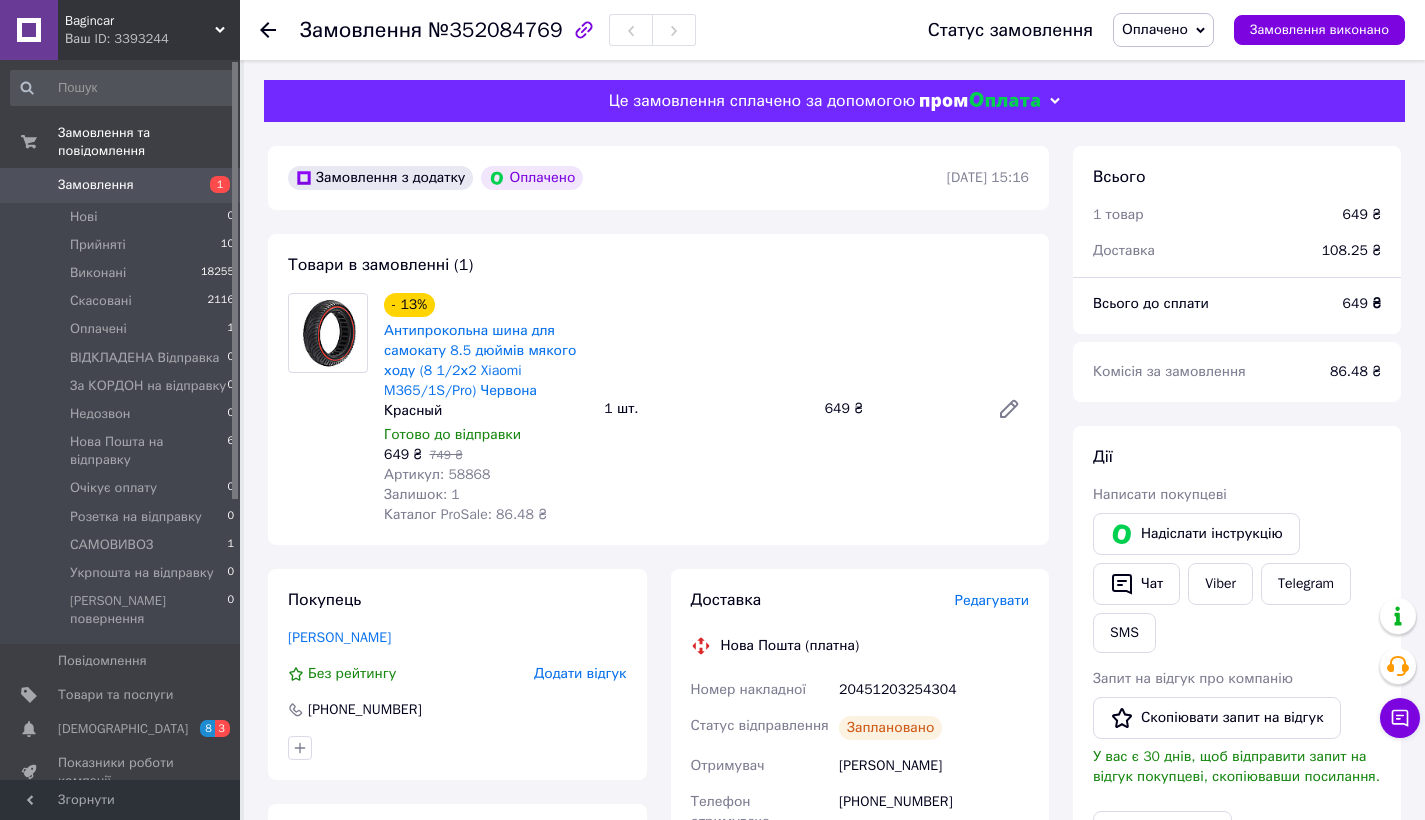 click on "20451203254304" at bounding box center [934, 690] 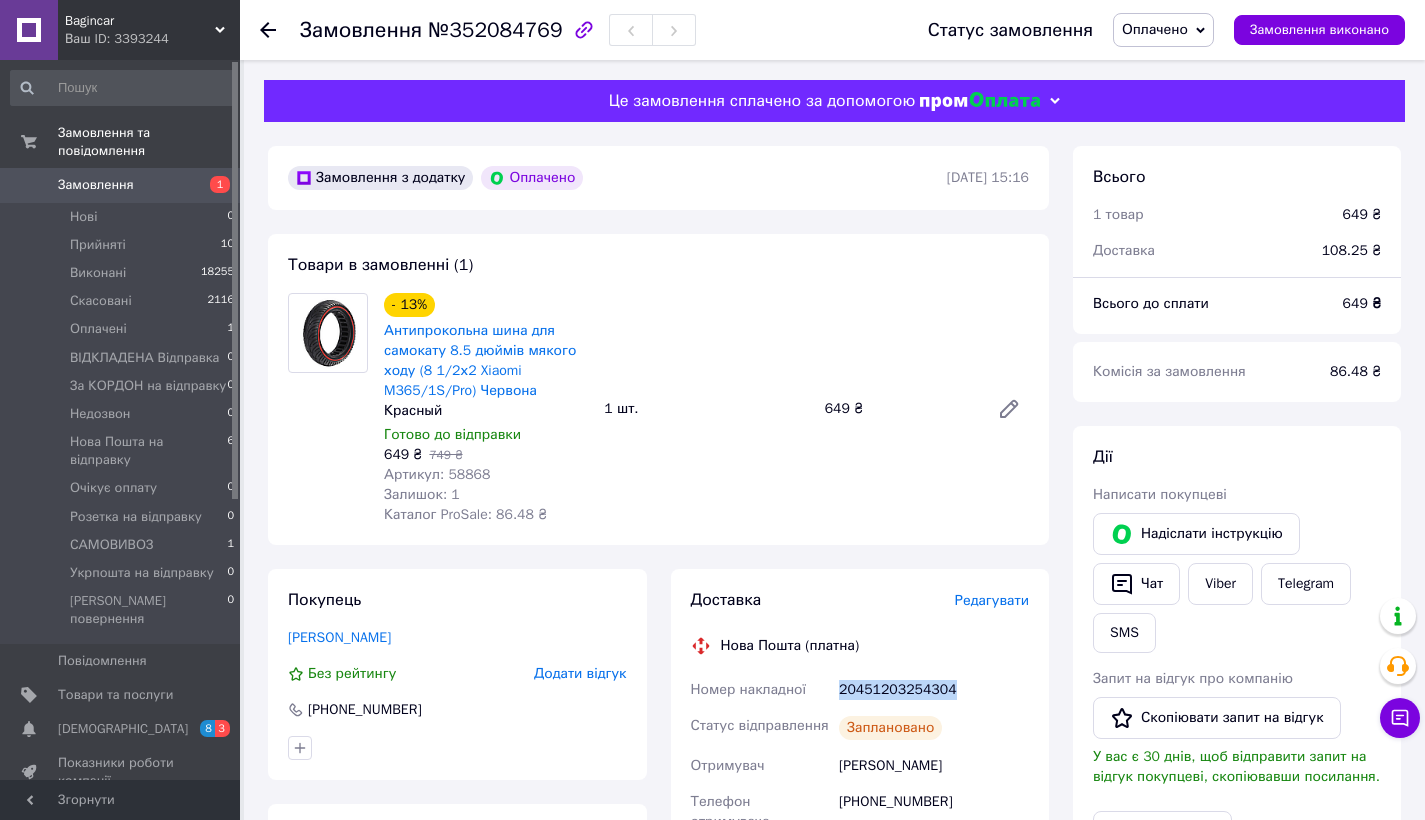 click on "20451203254304" at bounding box center [934, 690] 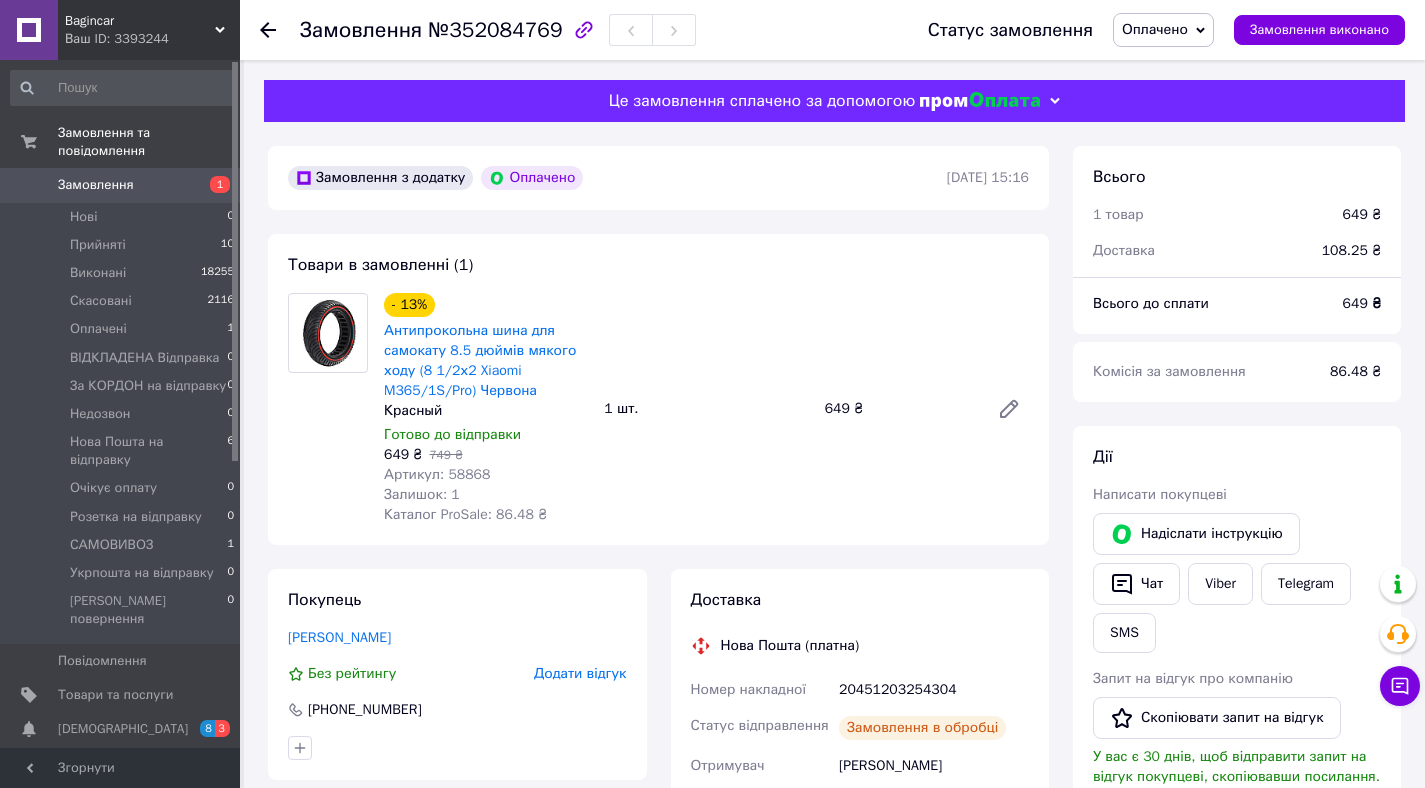 scroll, scrollTop: 344, scrollLeft: 0, axis: vertical 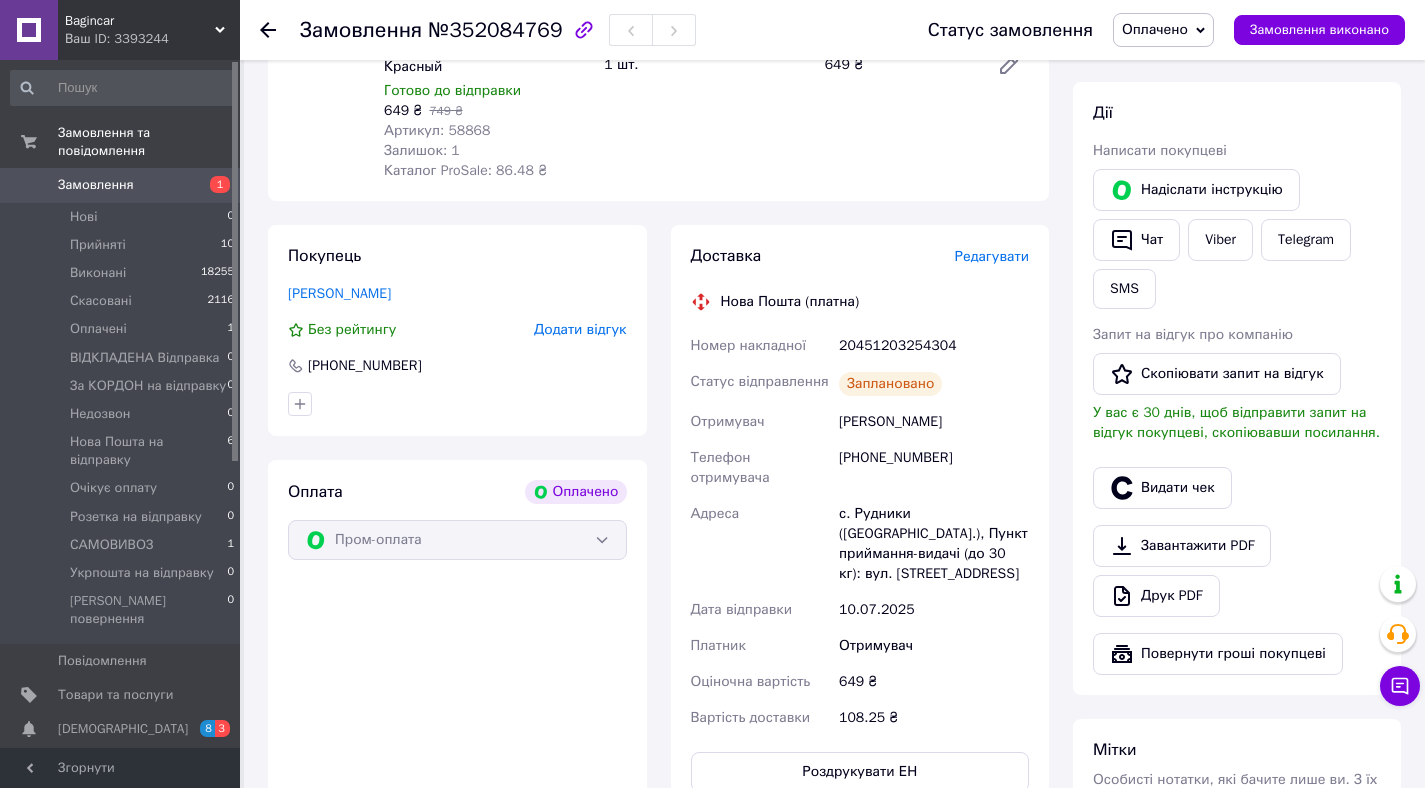 click on "20451203254304" at bounding box center (934, 346) 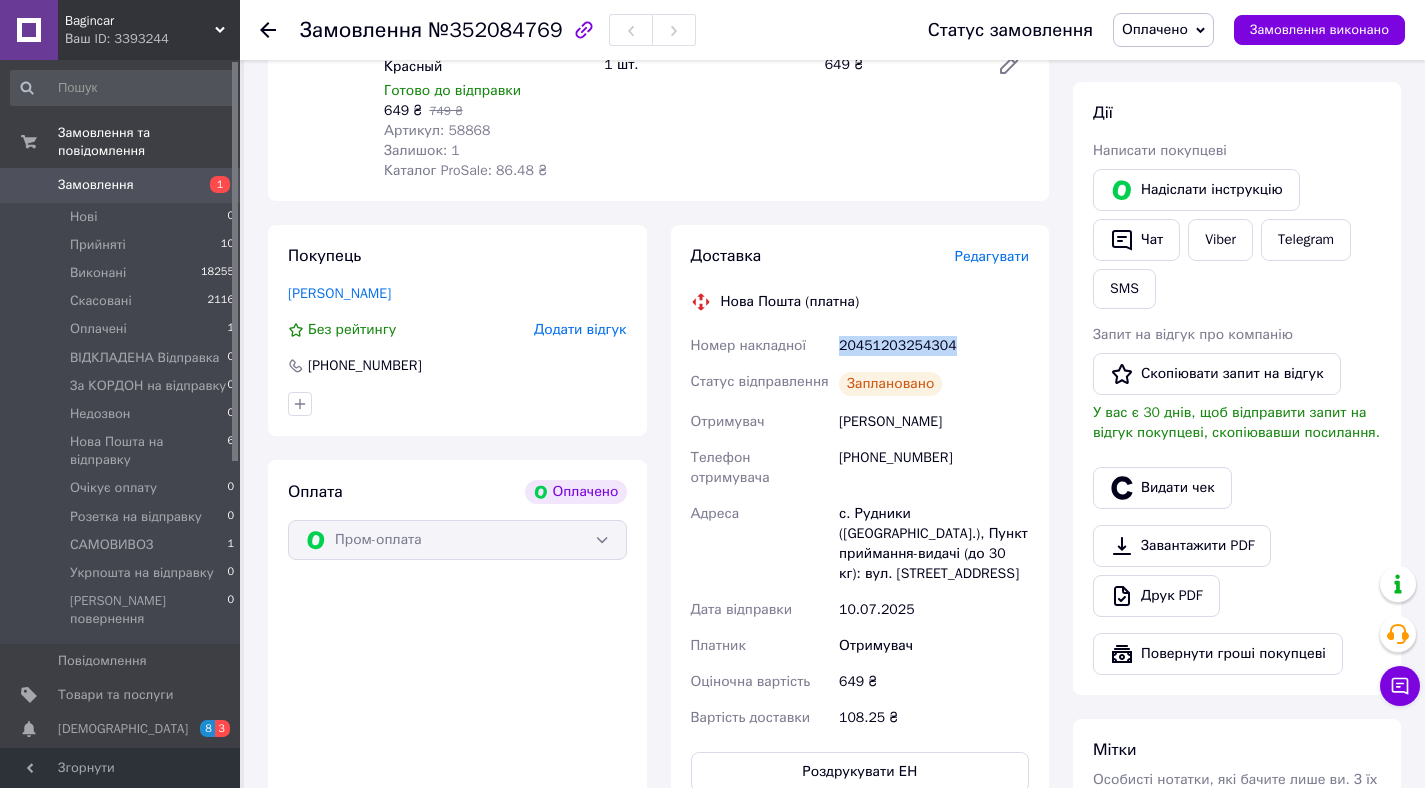 click on "20451203254304" at bounding box center (934, 346) 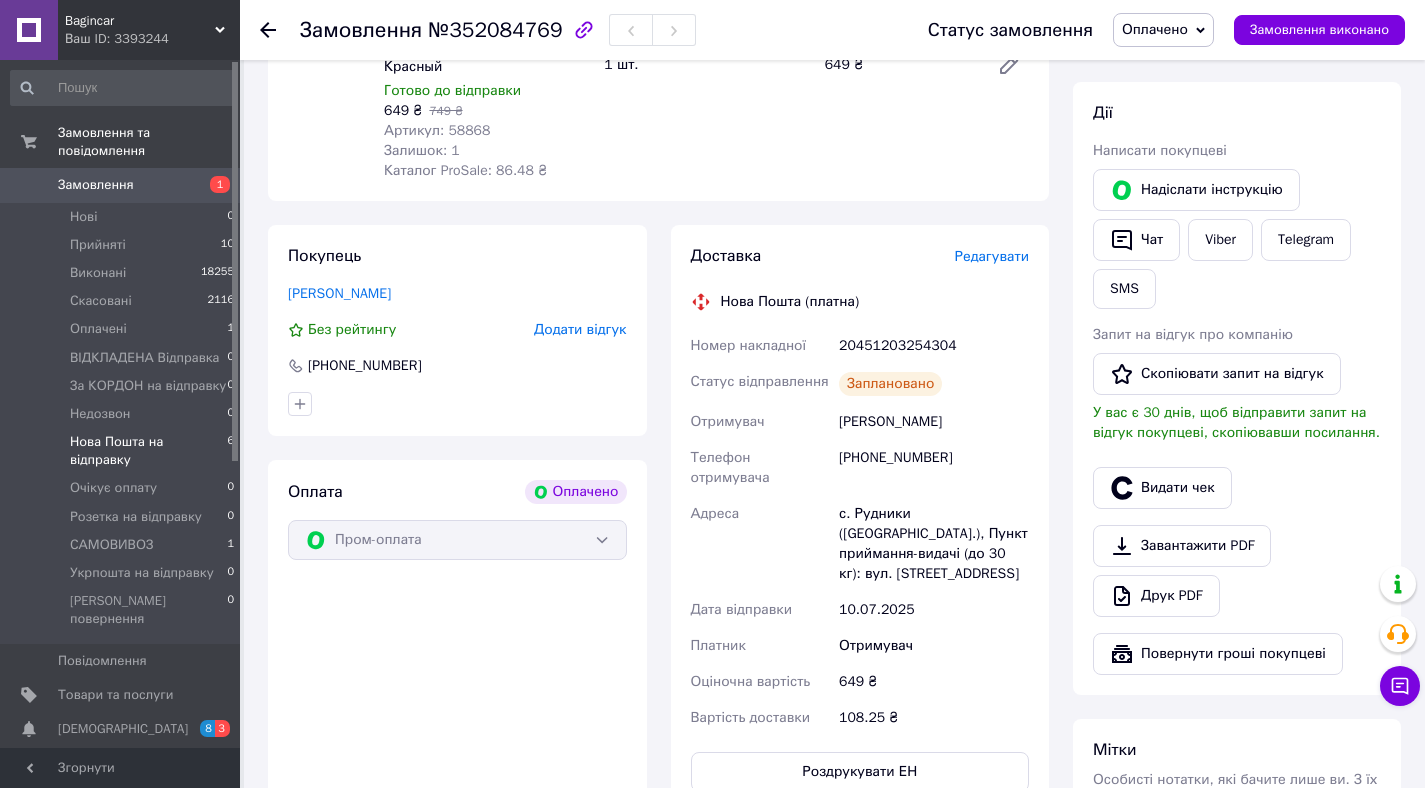 click on "Нова Пошта на відправку" at bounding box center (148, 451) 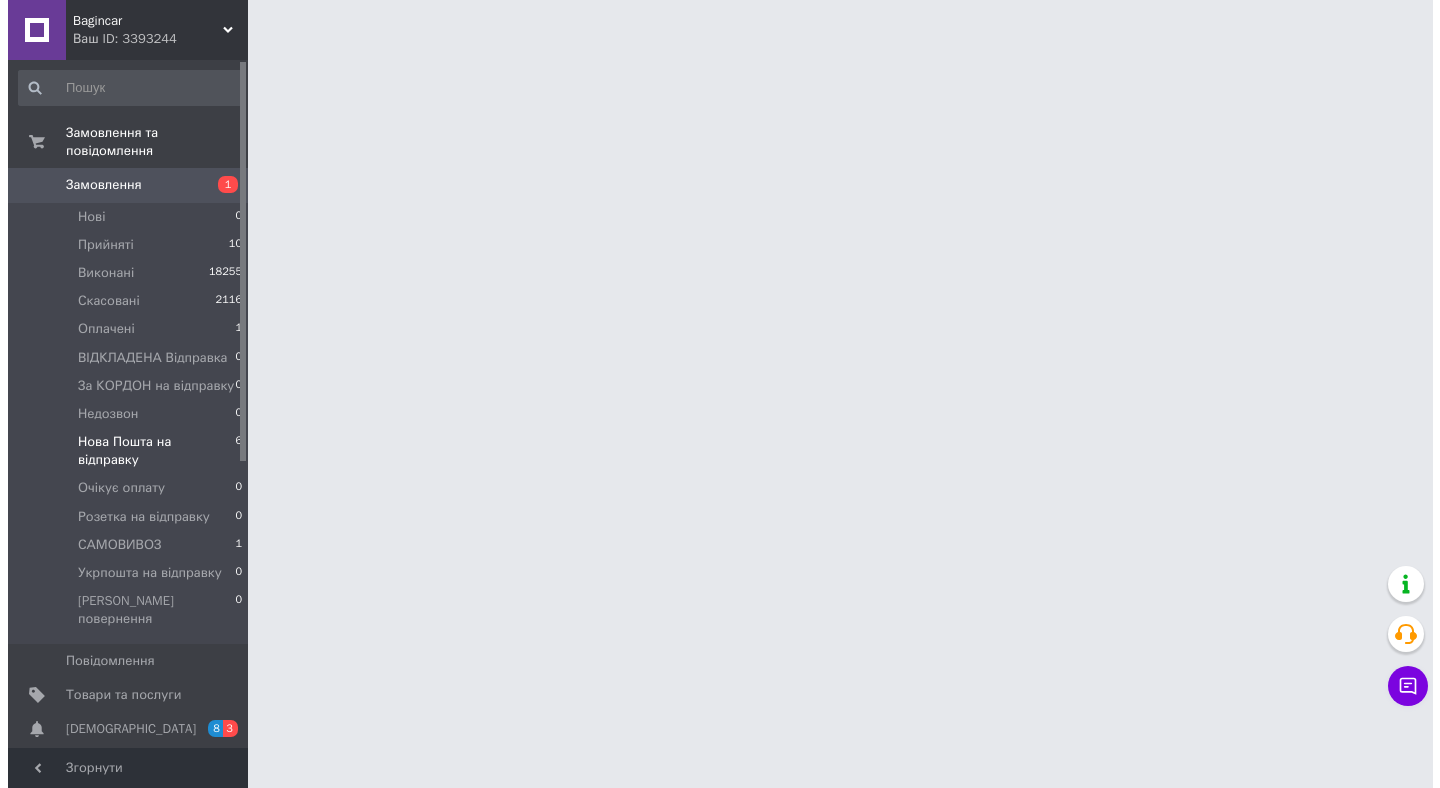 scroll, scrollTop: 0, scrollLeft: 0, axis: both 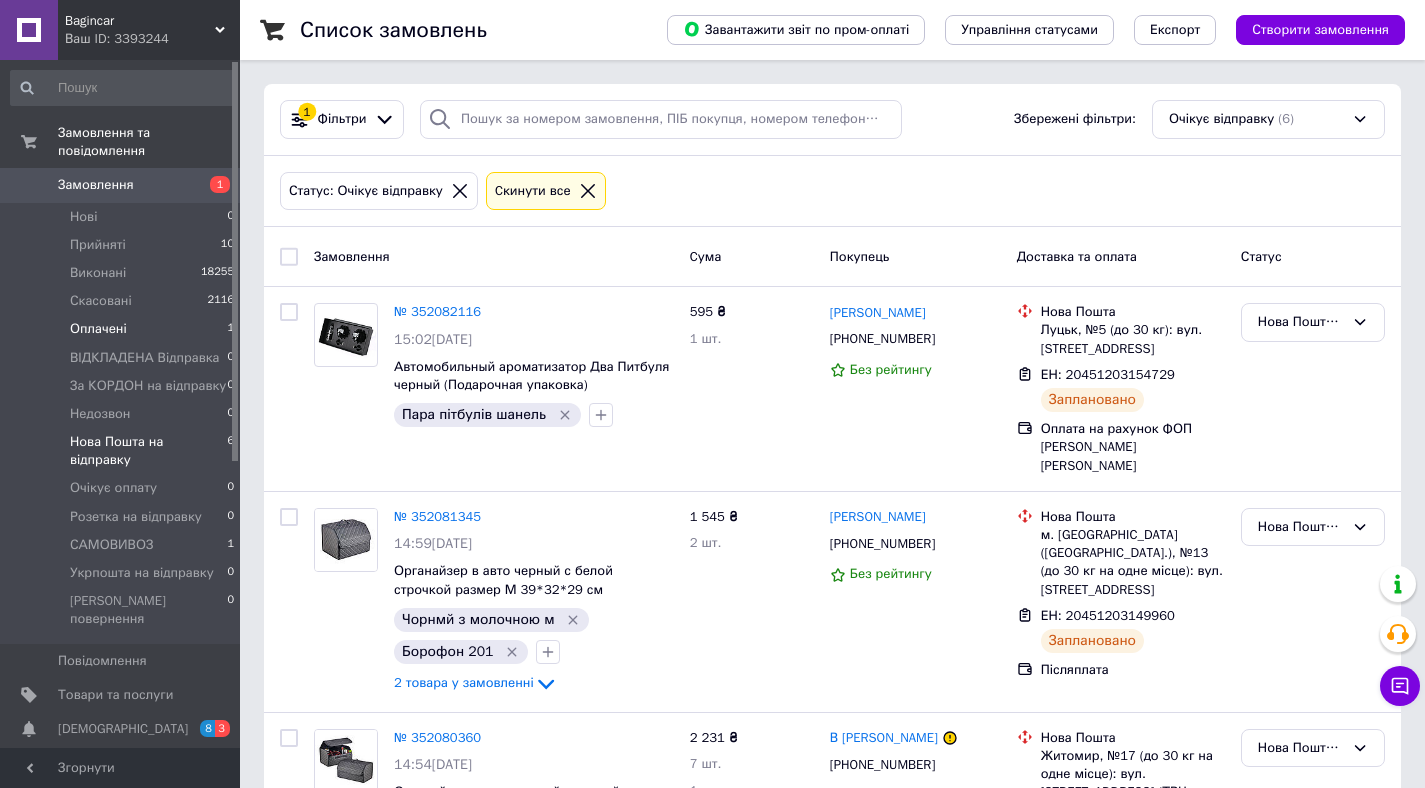 click on "Оплачені 1" at bounding box center (123, 329) 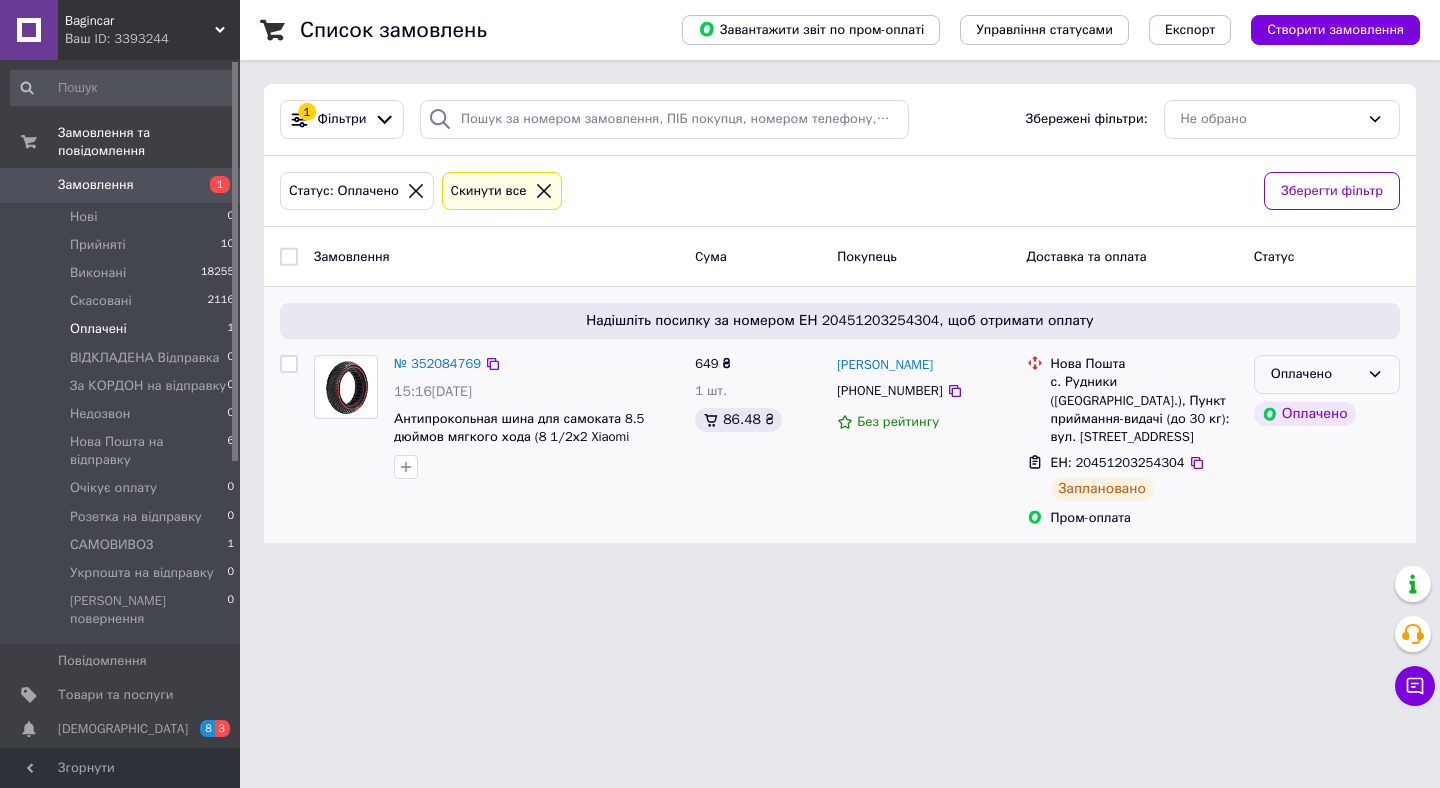 click 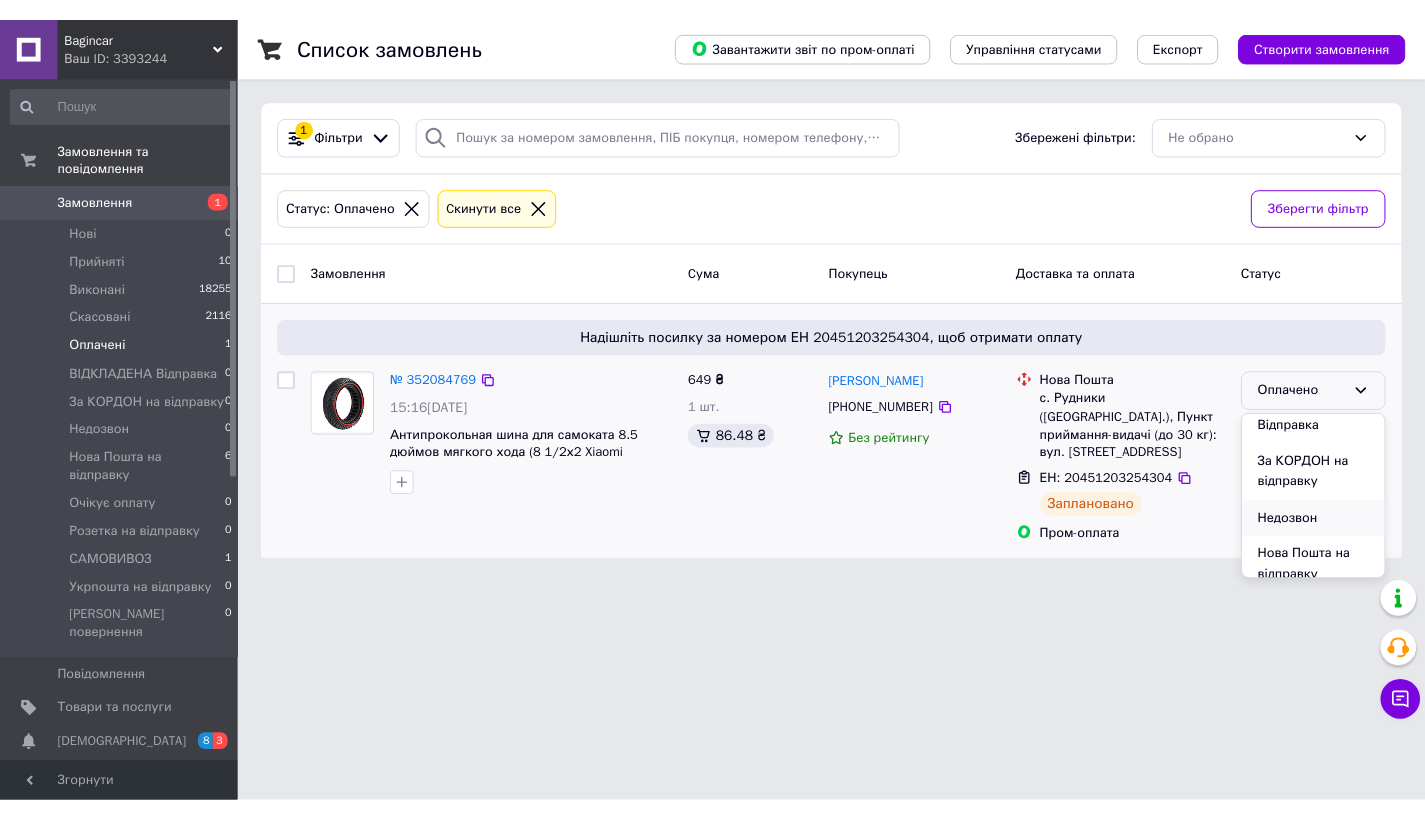 scroll, scrollTop: 193, scrollLeft: 0, axis: vertical 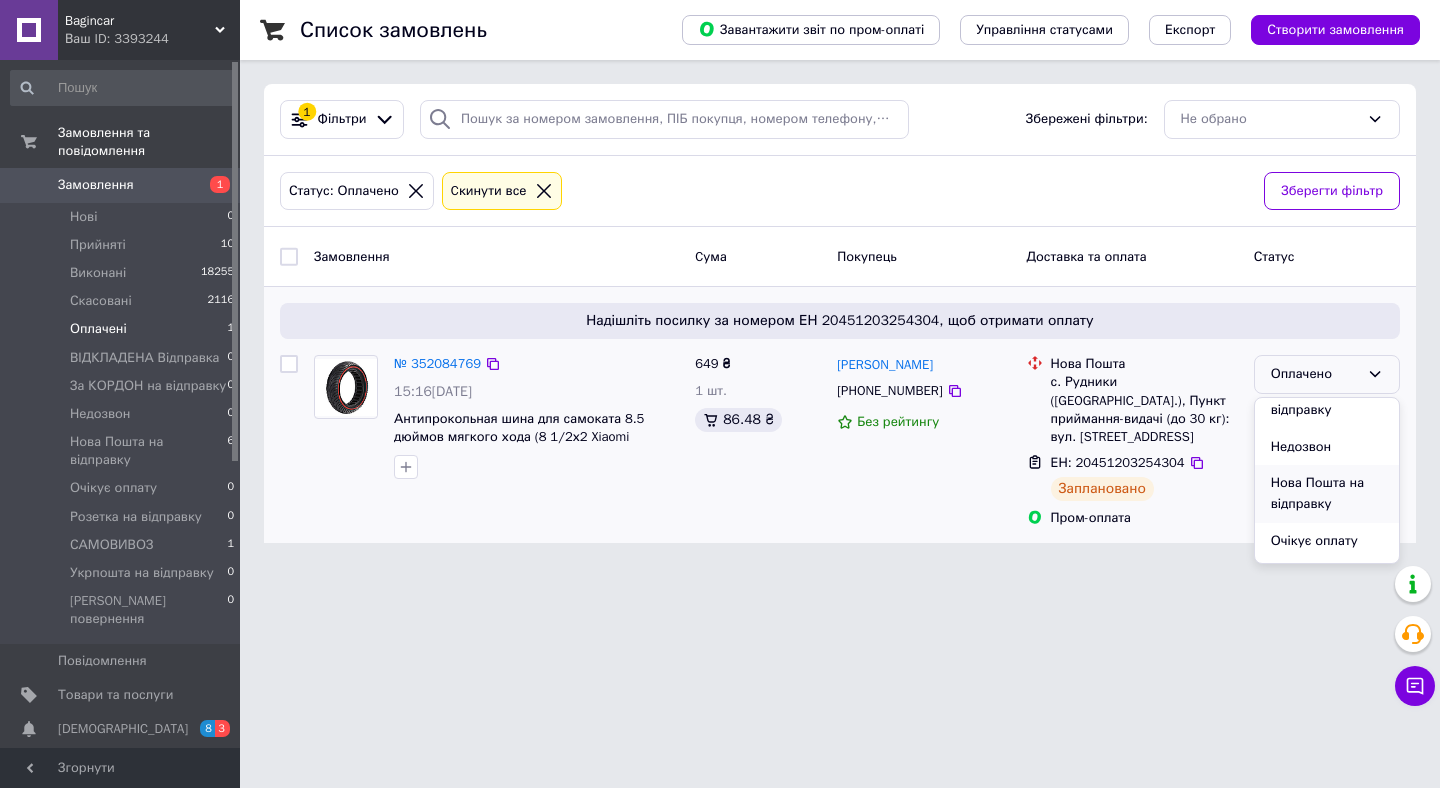 click on "Нова Пошта на відправку" at bounding box center [1327, 493] 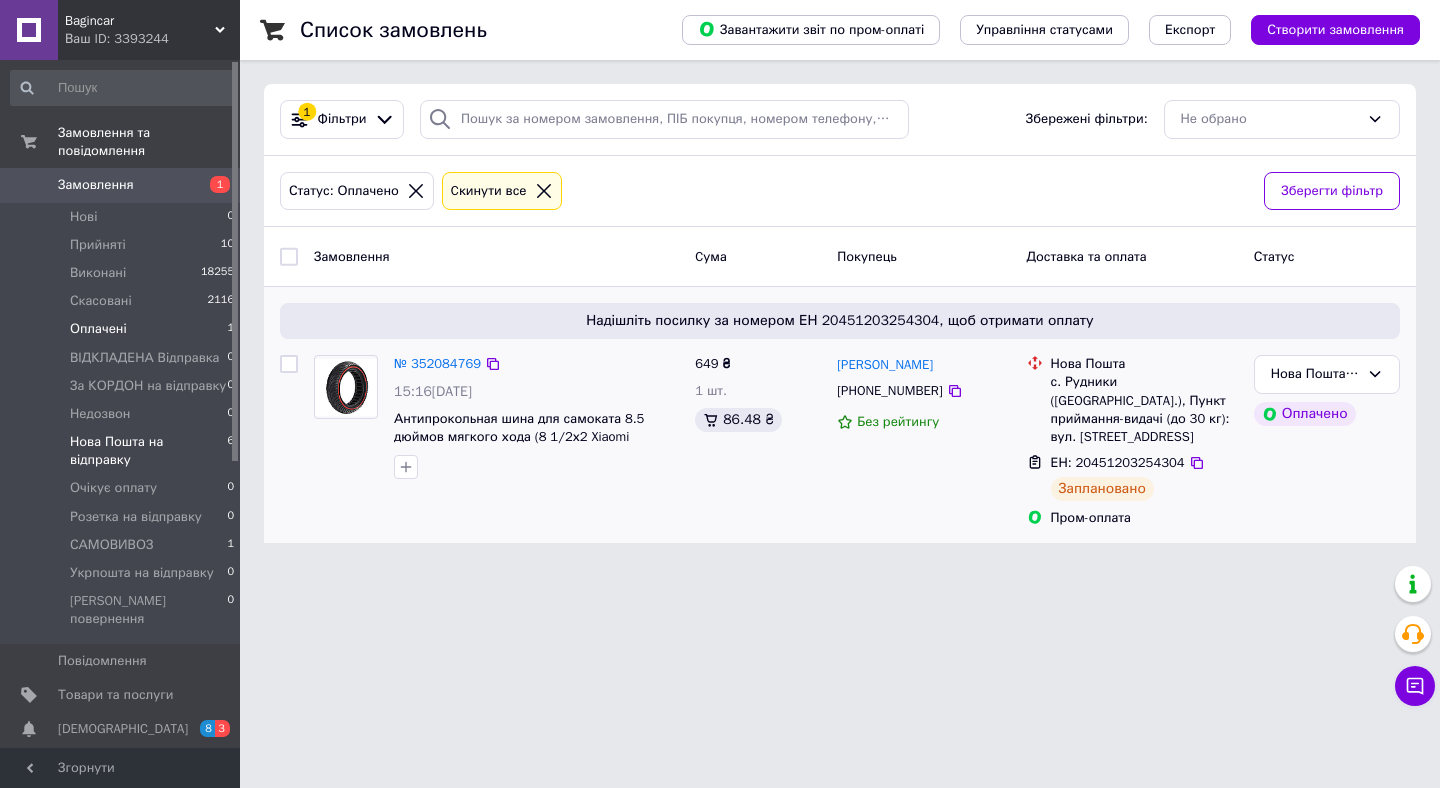 click on "Нова Пошта на відправку" at bounding box center (148, 451) 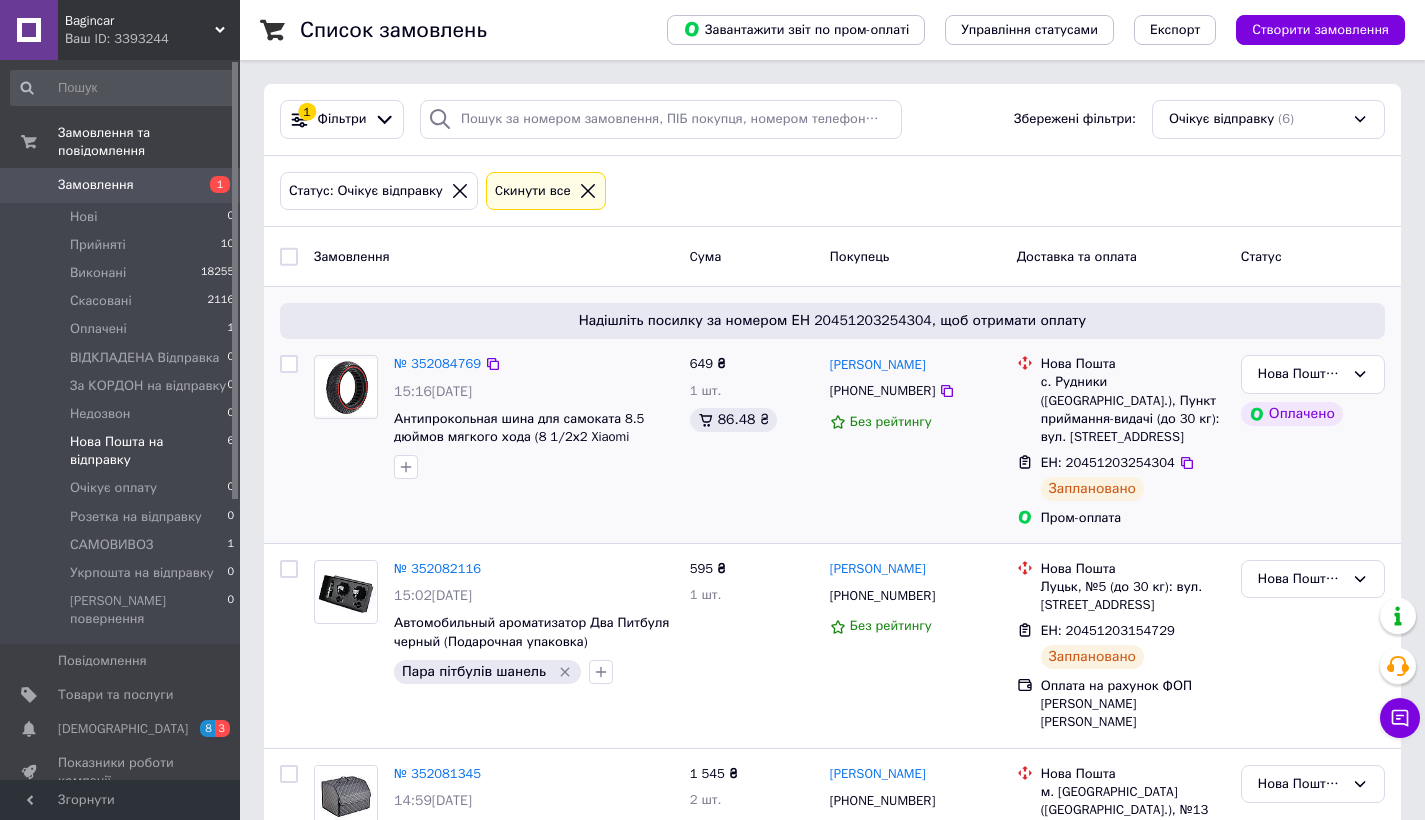 click on "Ваш ID: 3393244" at bounding box center [152, 39] 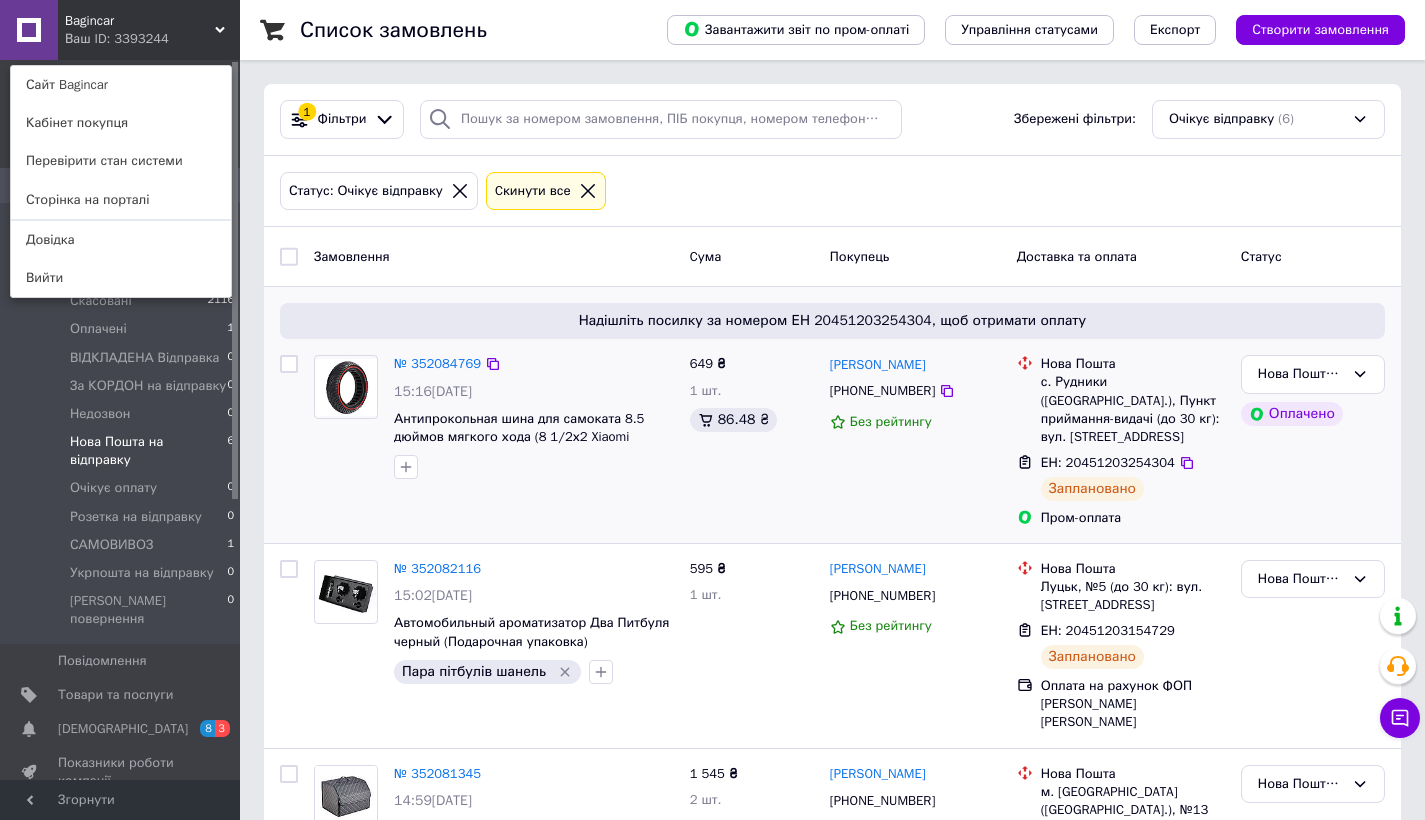 click on "Статус: Очікує відправку Cкинути все" at bounding box center [832, 191] 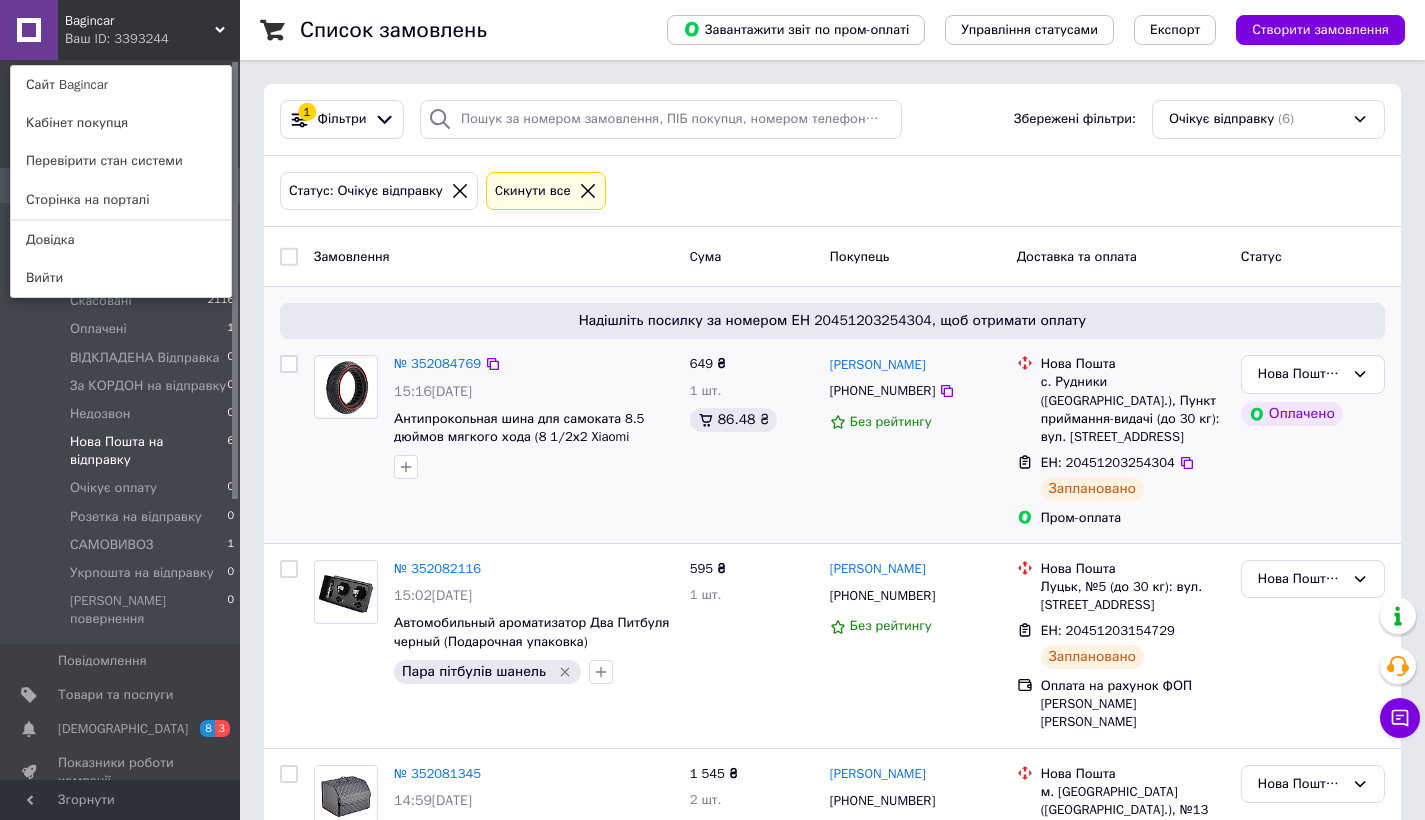 click on "Статус: Очікує відправку Cкинути все" at bounding box center [832, 191] 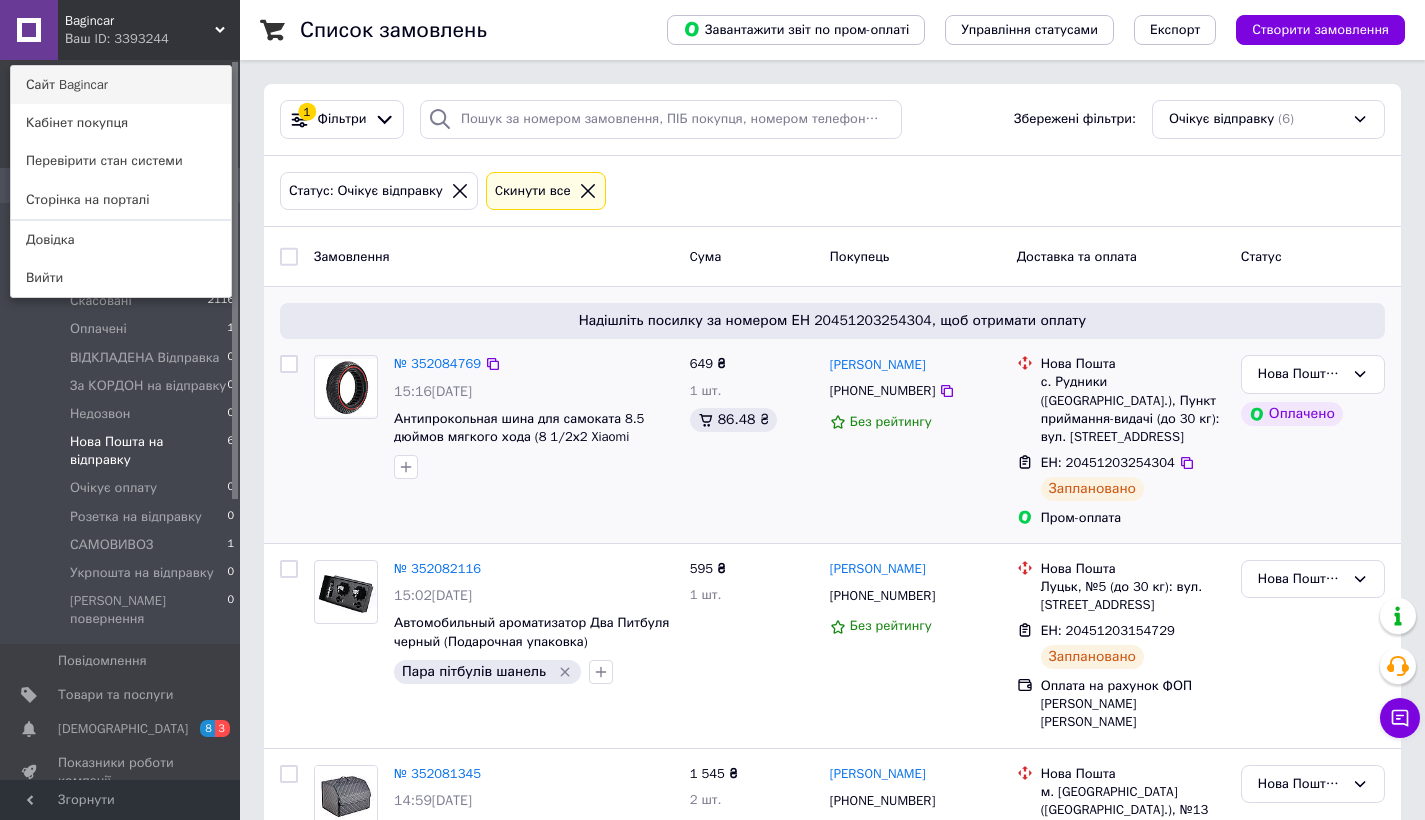 click on "Сайт Bagincar" at bounding box center (121, 85) 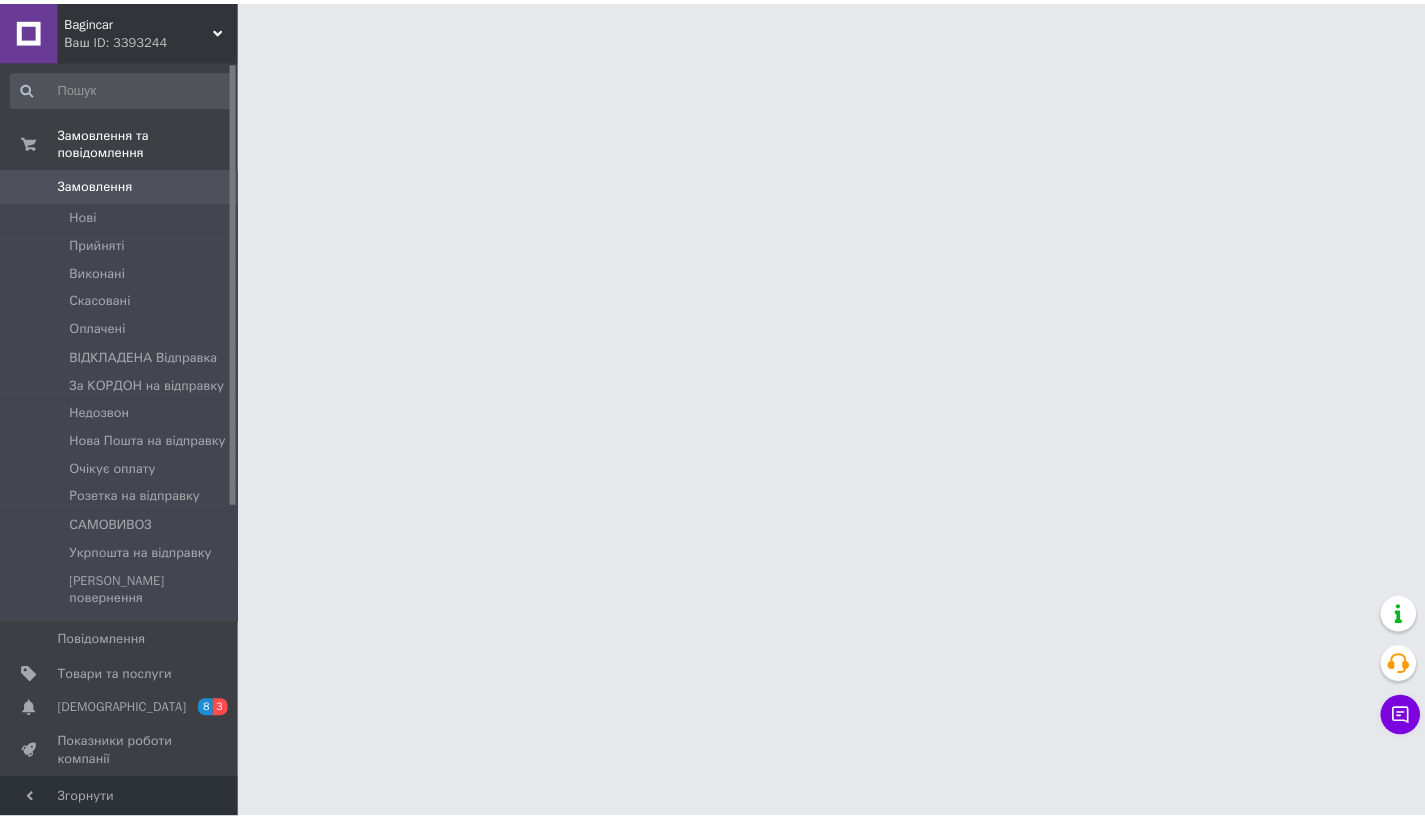 scroll, scrollTop: 0, scrollLeft: 0, axis: both 